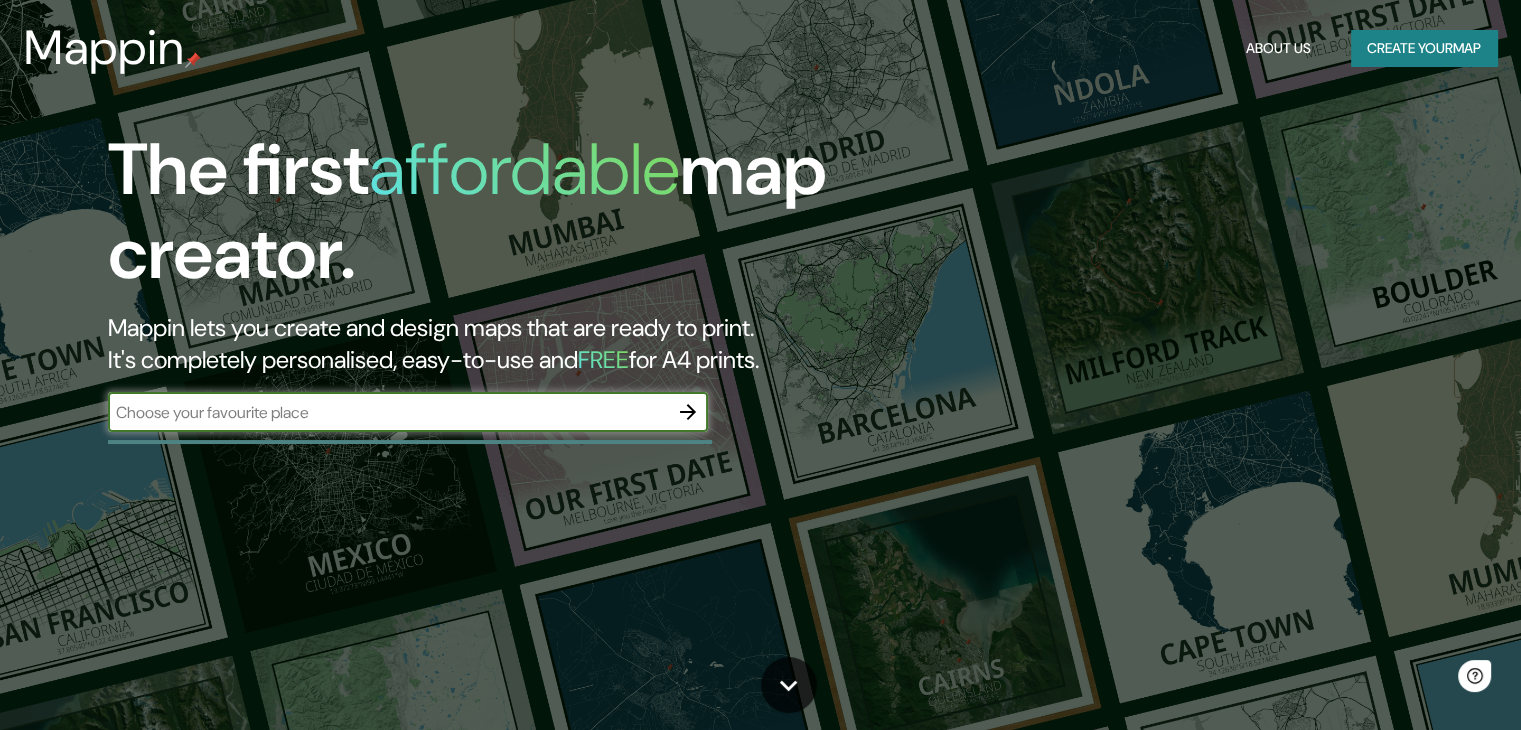 scroll, scrollTop: 0, scrollLeft: 0, axis: both 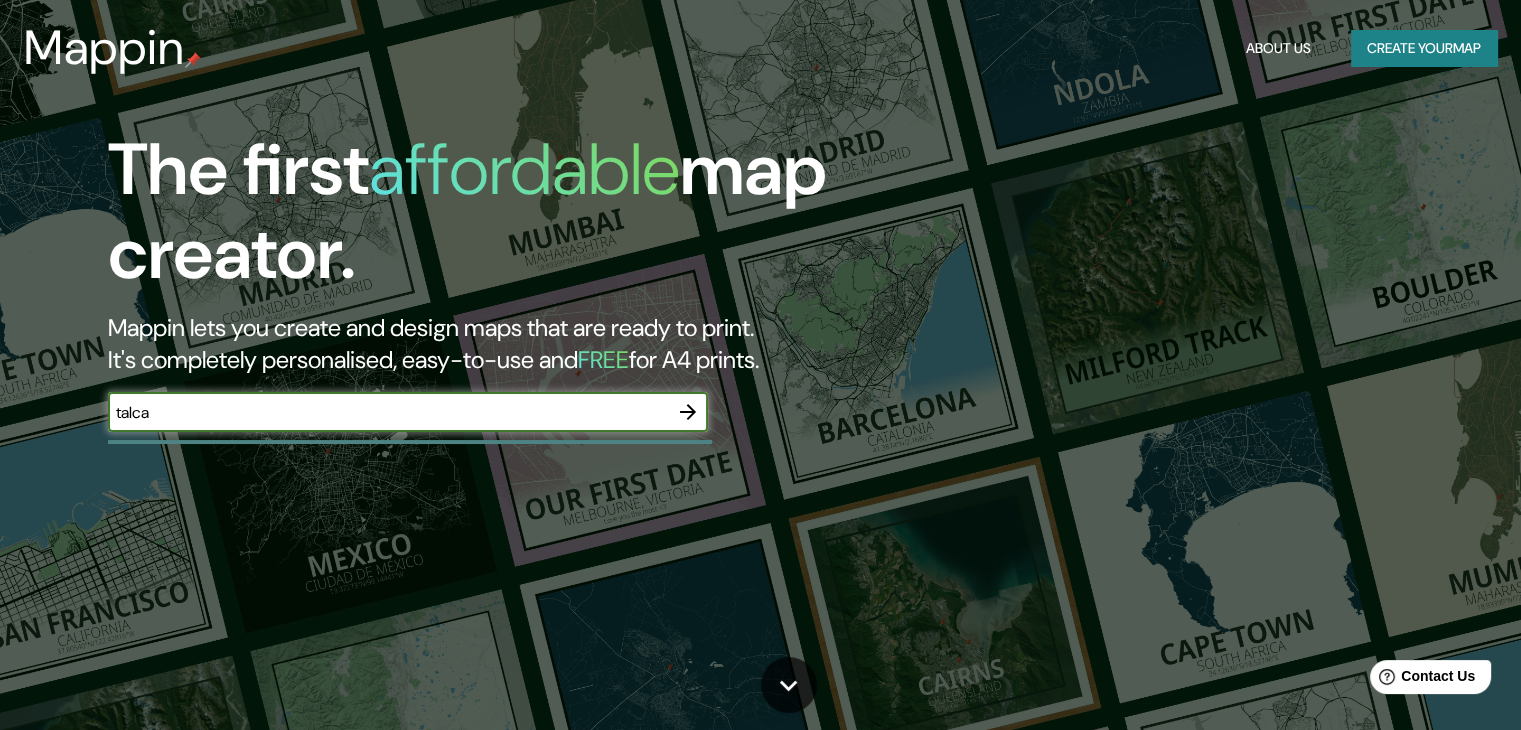 type on "talca" 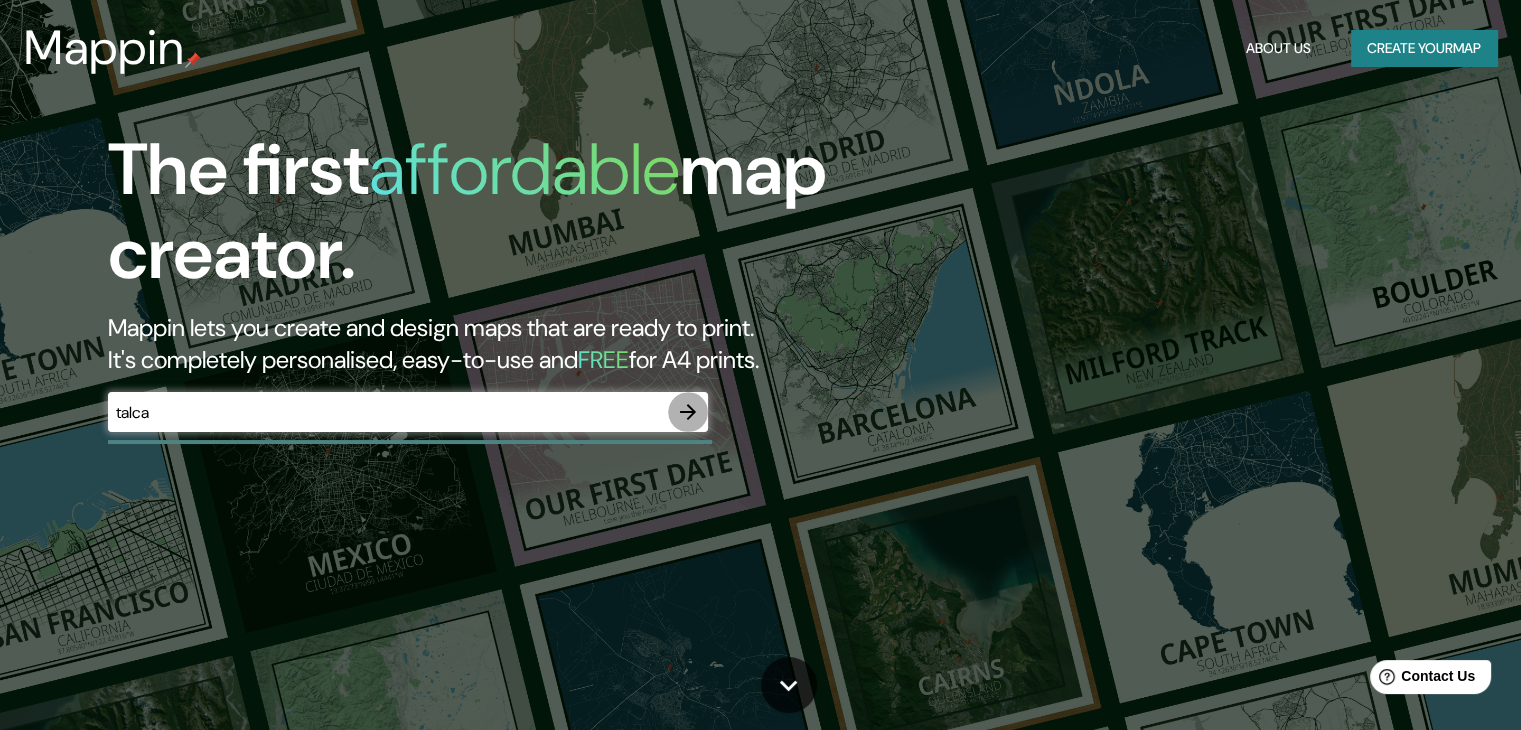 click 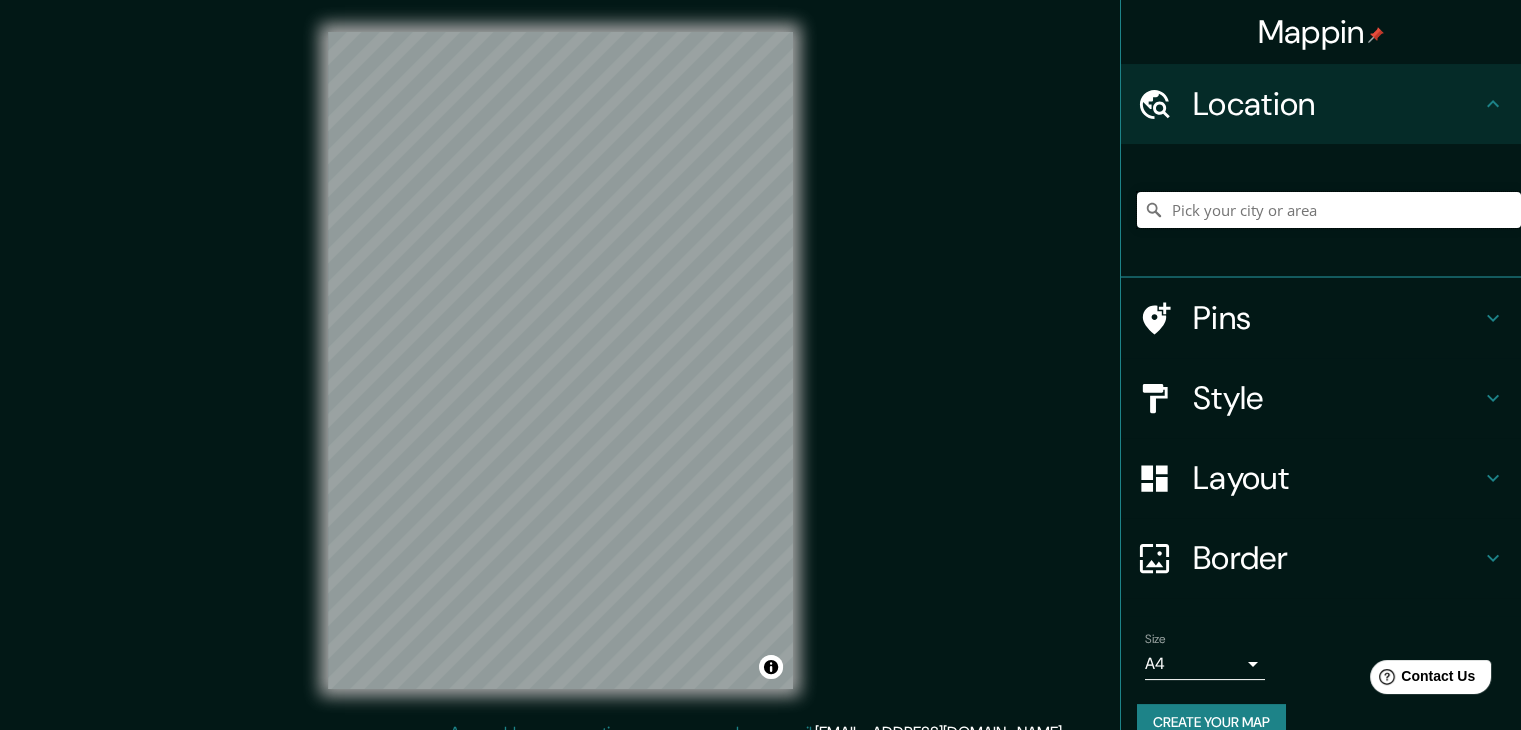 click at bounding box center [1329, 210] 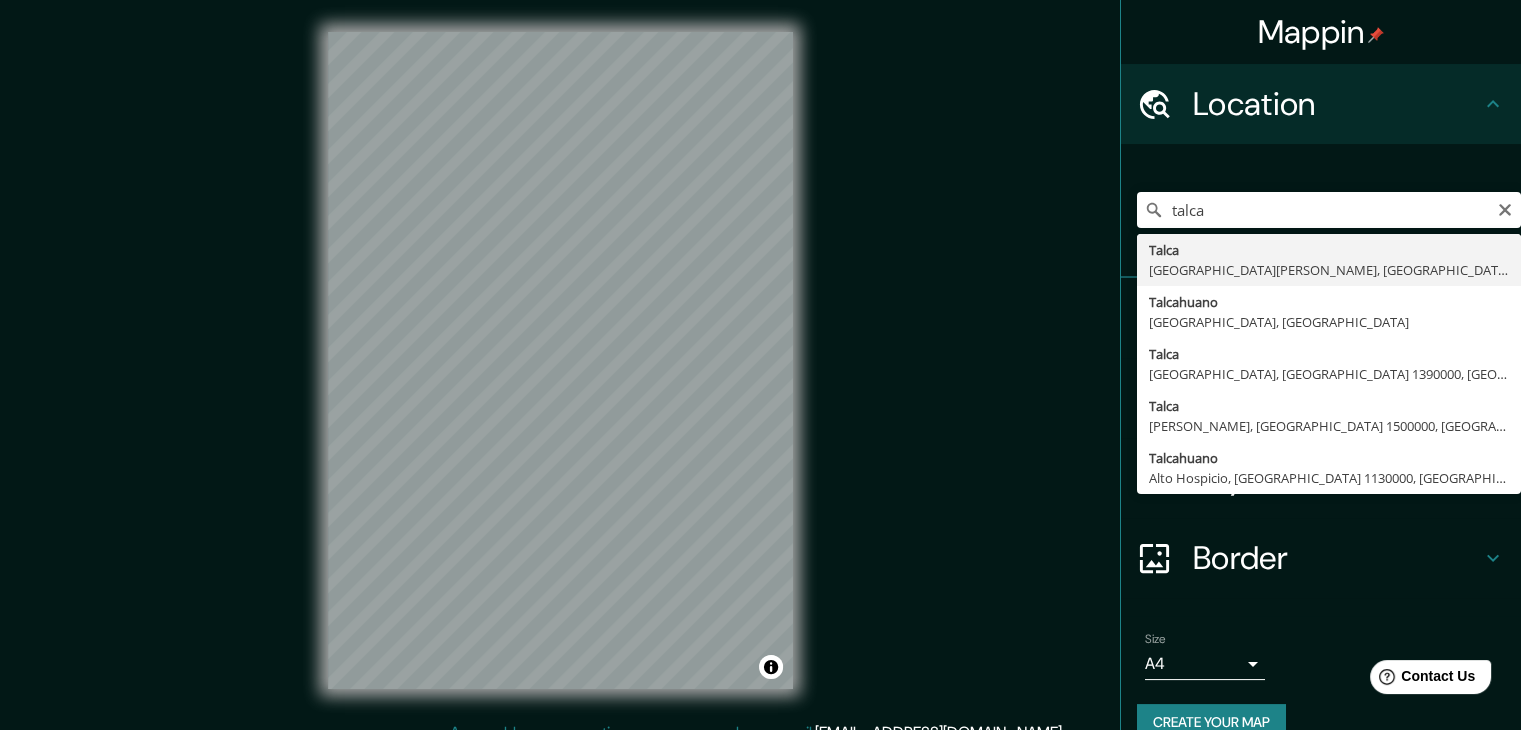 type on "[GEOGRAPHIC_DATA], [GEOGRAPHIC_DATA][PERSON_NAME], [GEOGRAPHIC_DATA]" 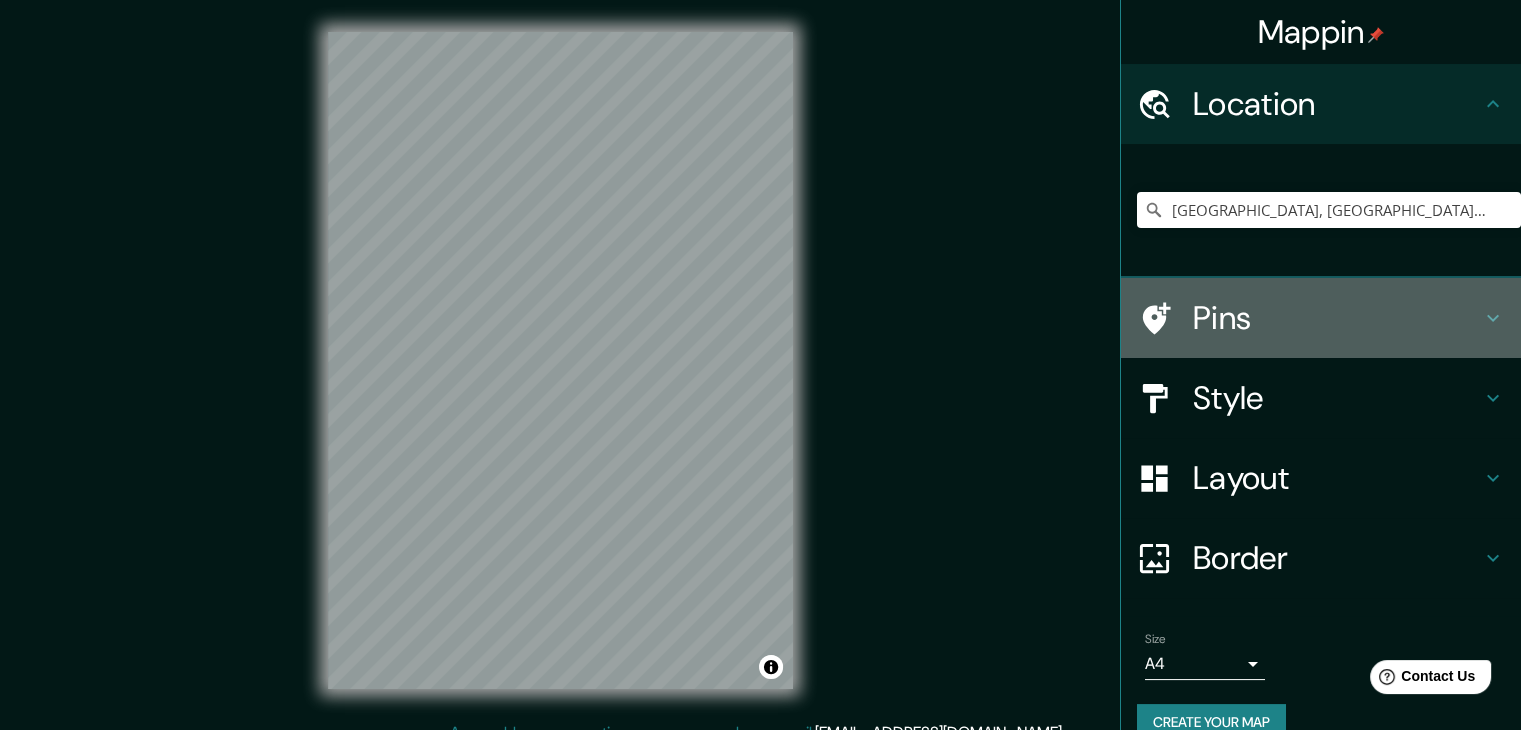 click on "Pins" at bounding box center [1321, 318] 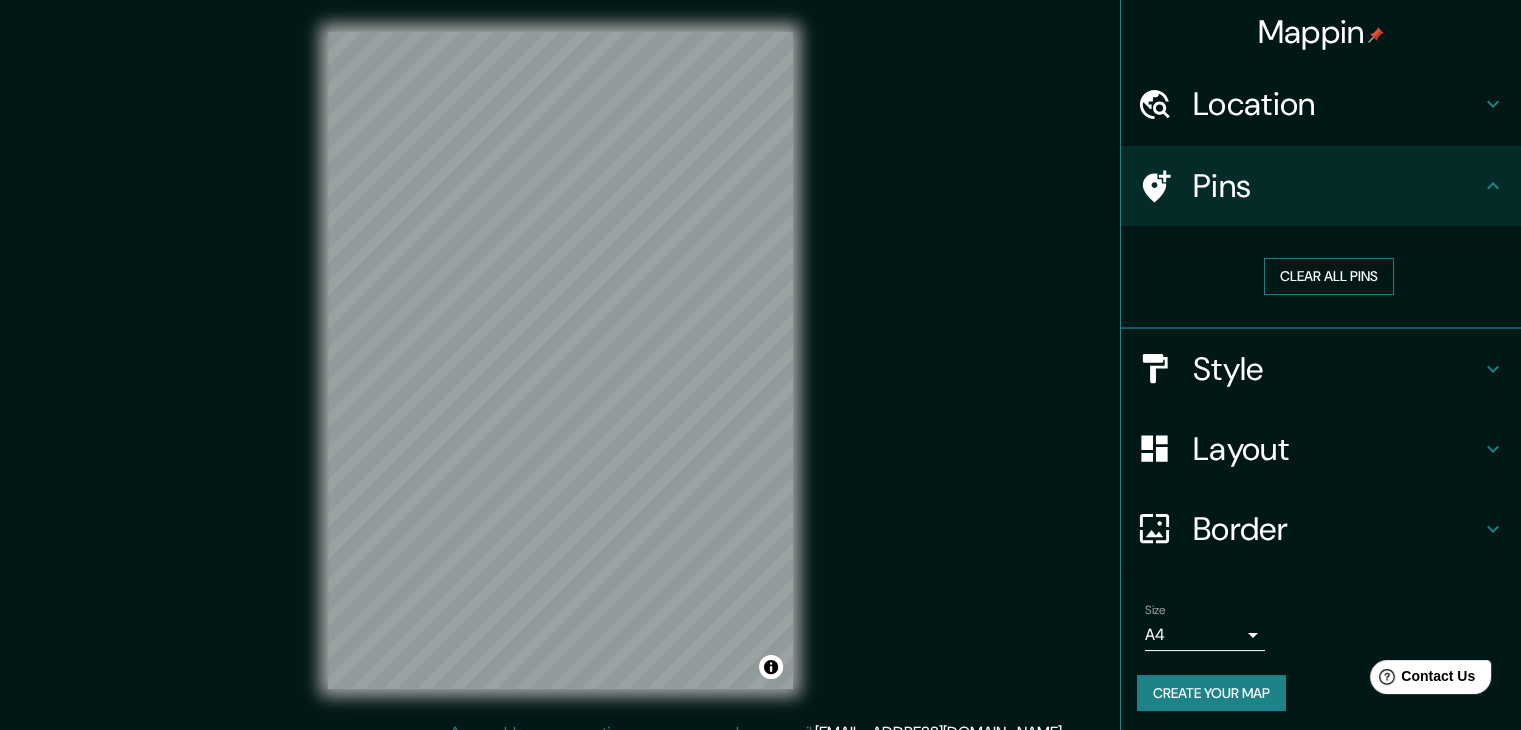 click on "Clear all pins" at bounding box center [1329, 276] 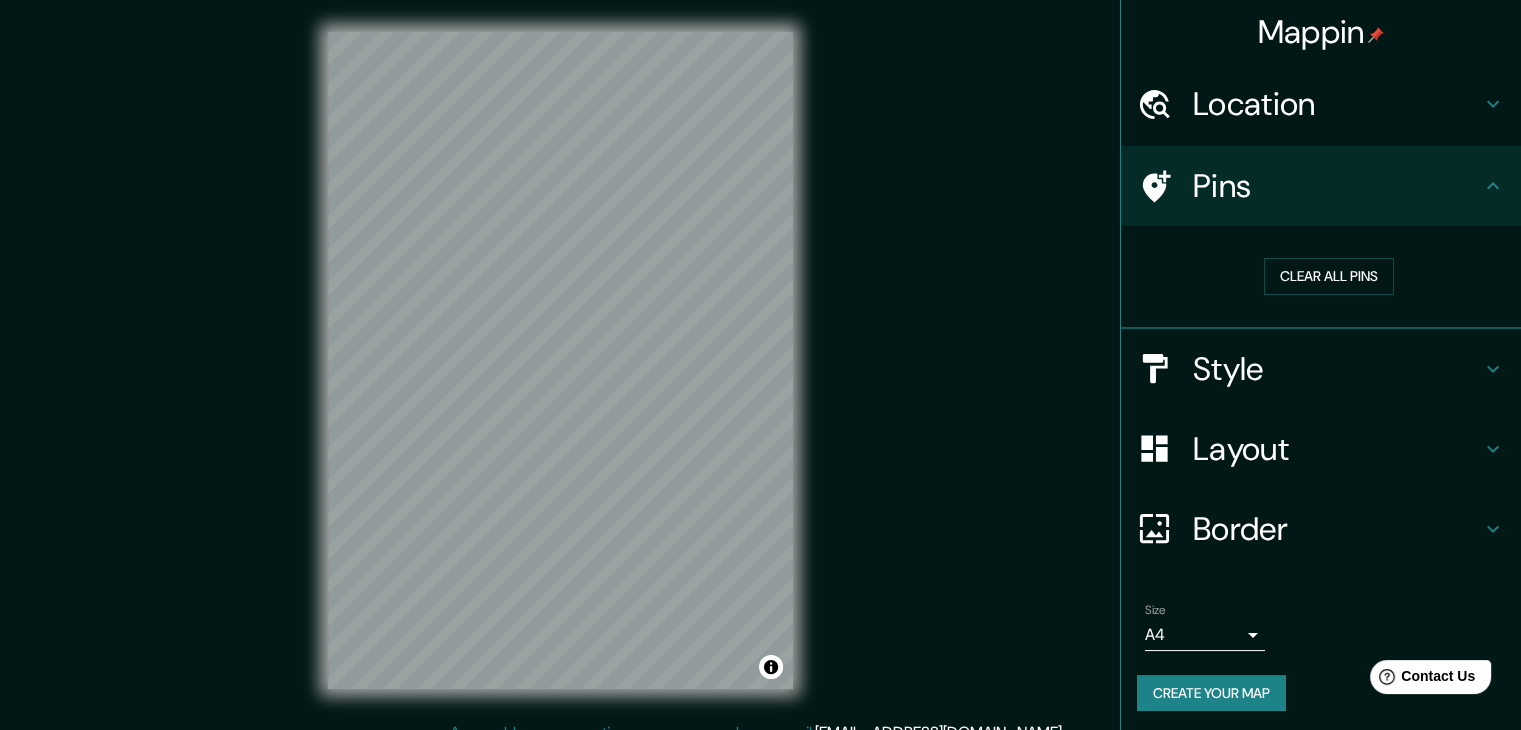 click on "Pins" at bounding box center (1337, 186) 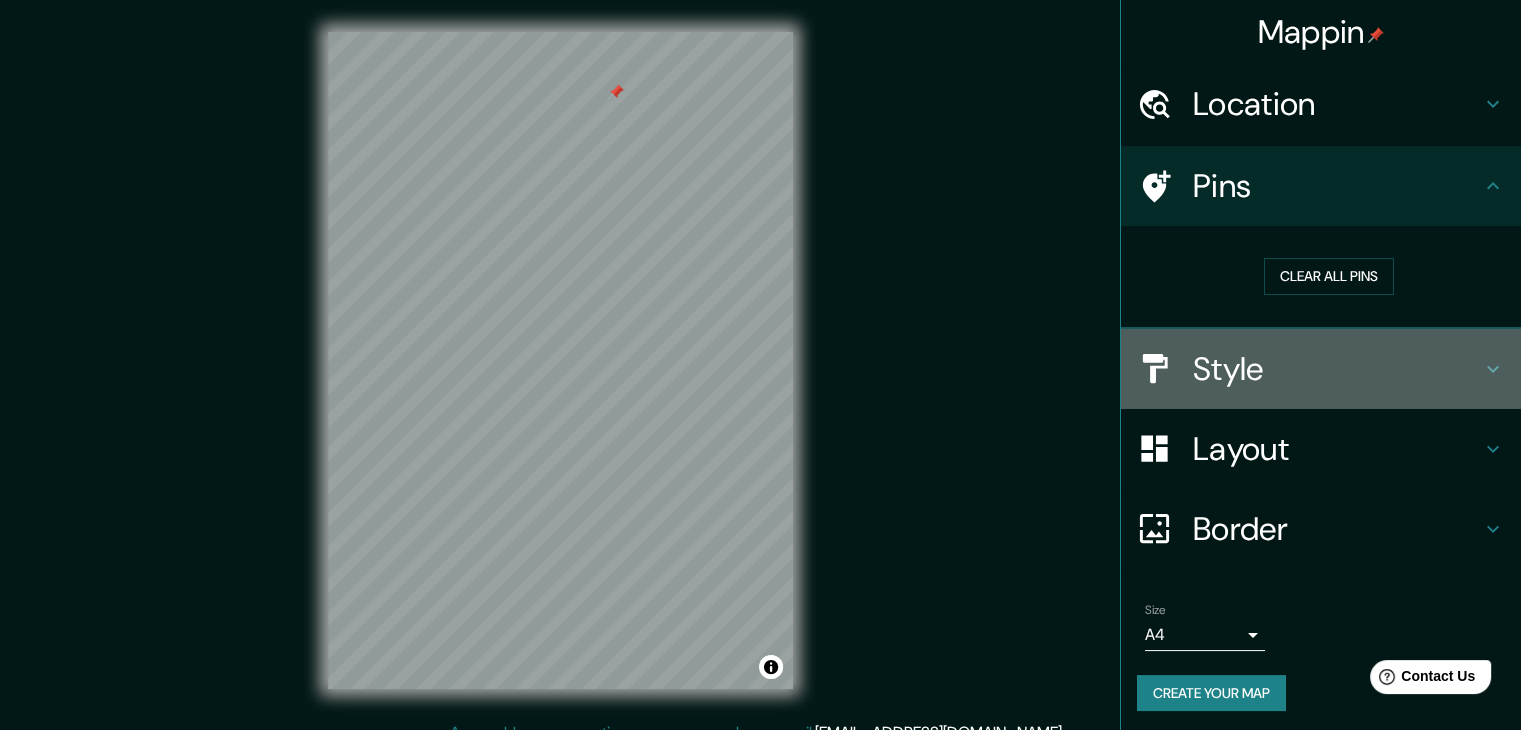 click on "Style" at bounding box center (1337, 369) 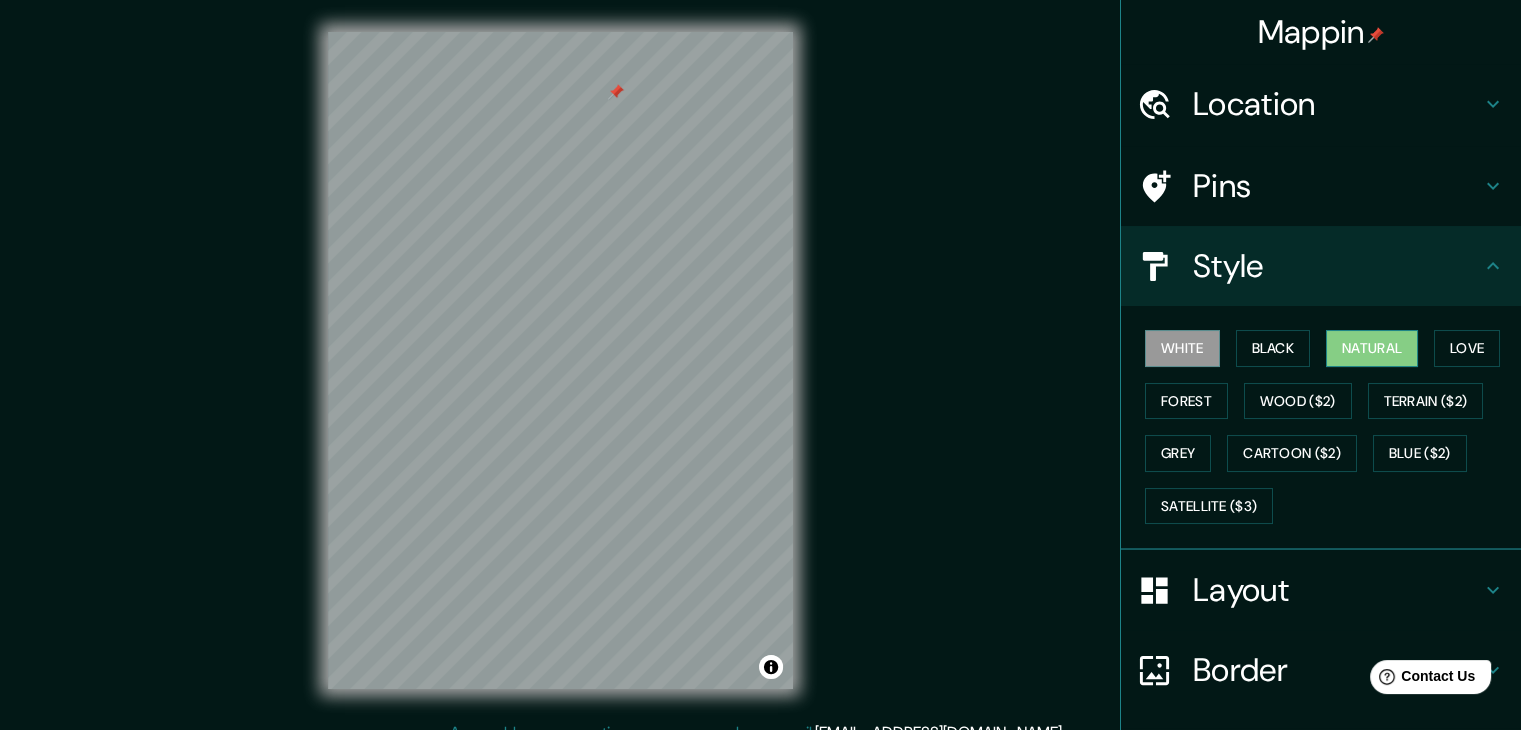 click on "Natural" at bounding box center (1372, 348) 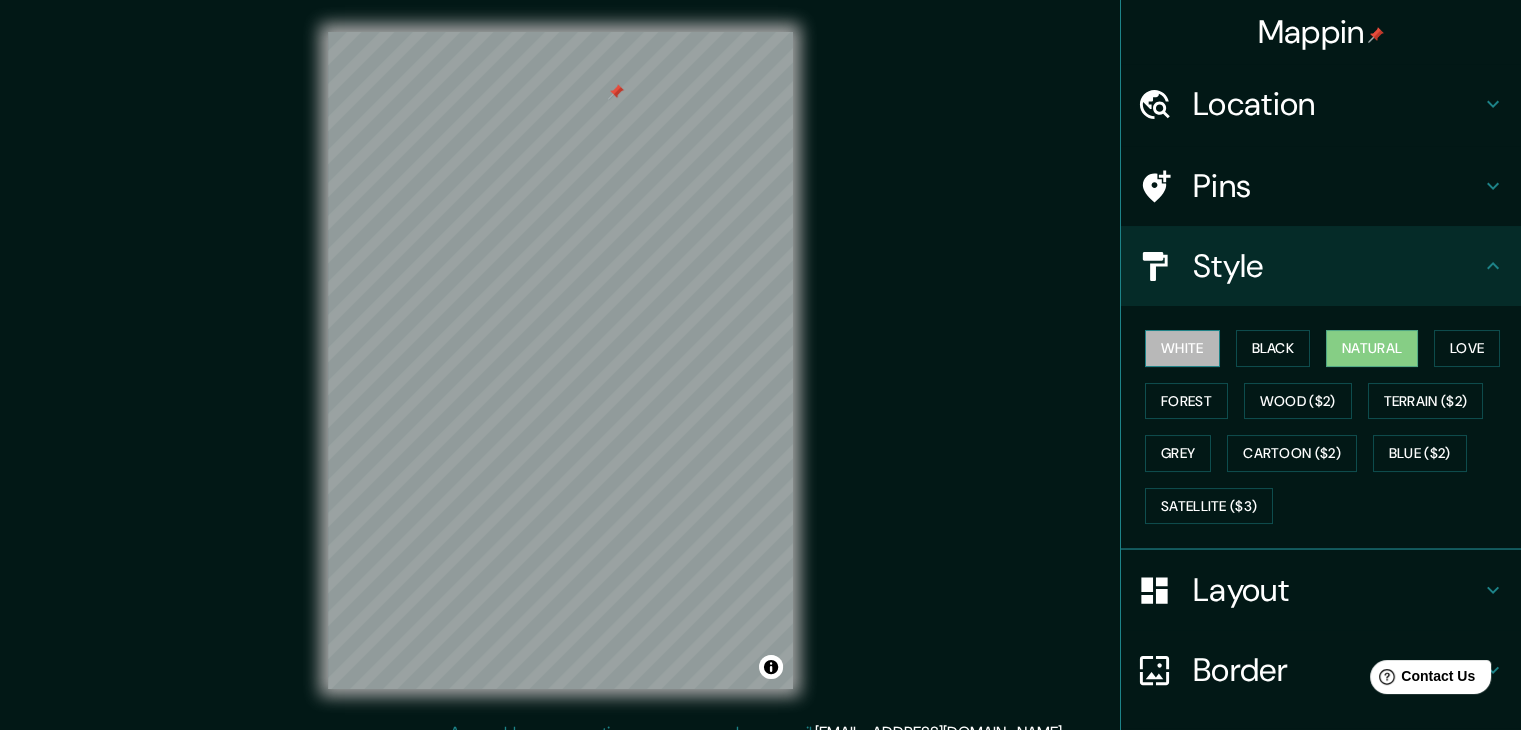 click on "White" at bounding box center [1182, 348] 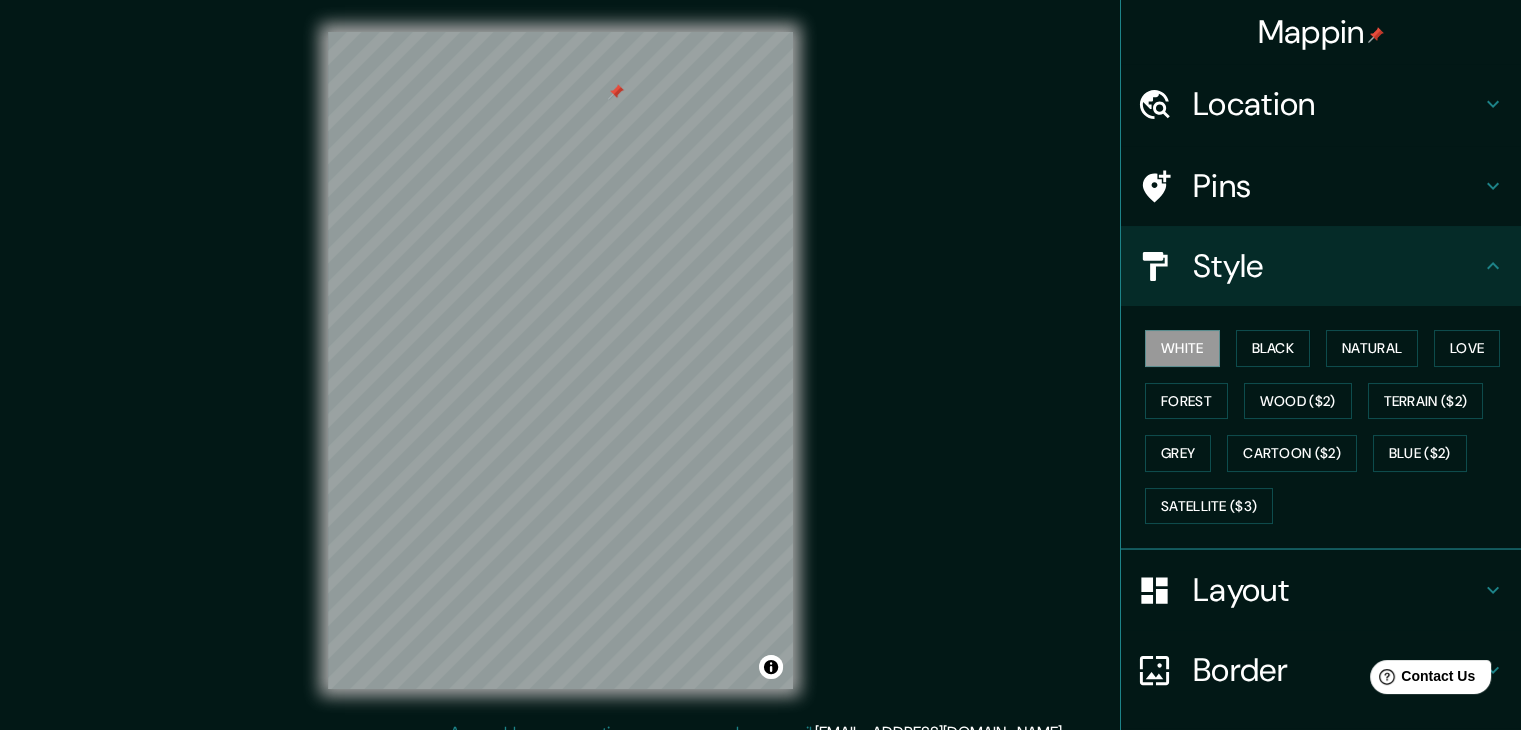 click on "Pins" at bounding box center (1337, 186) 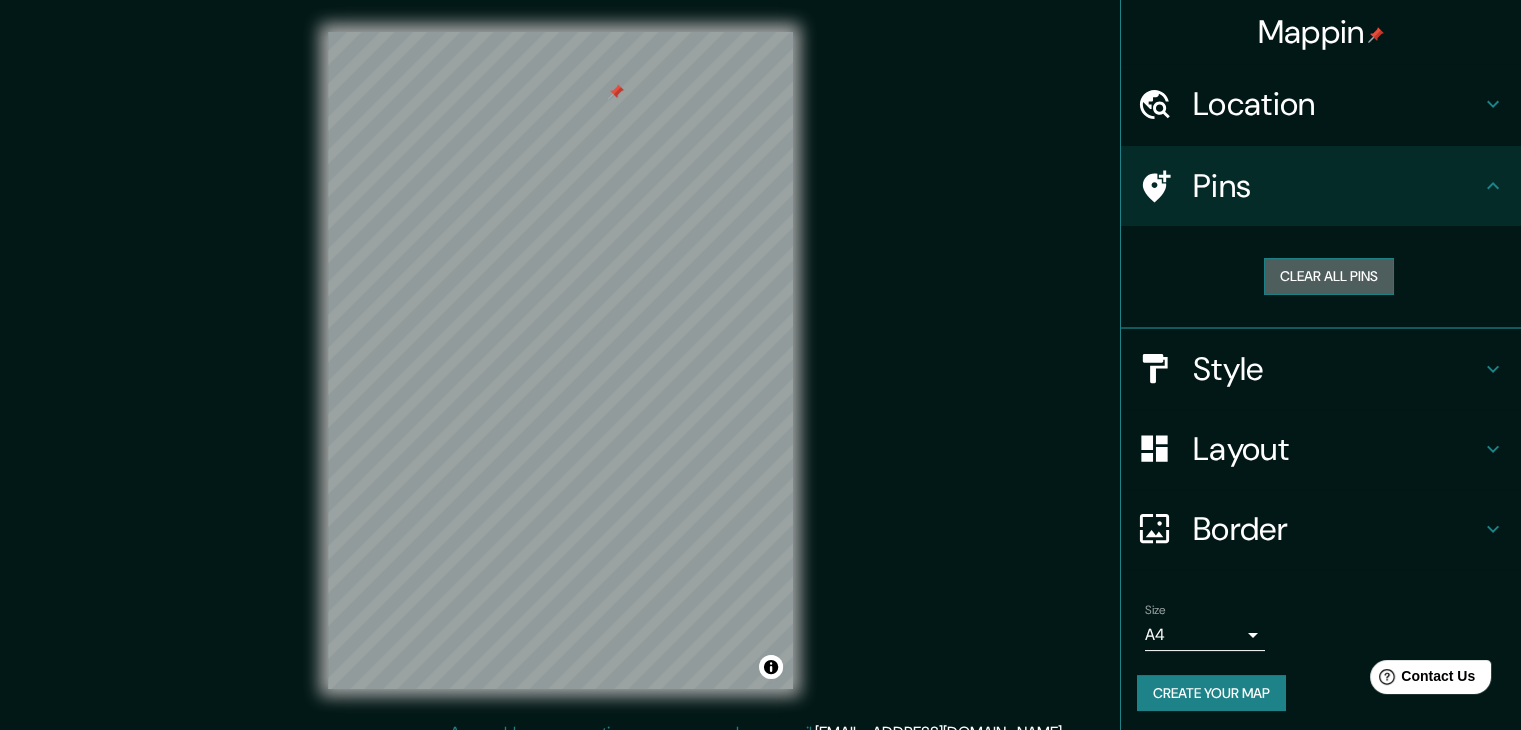 click on "Clear all pins" at bounding box center [1329, 276] 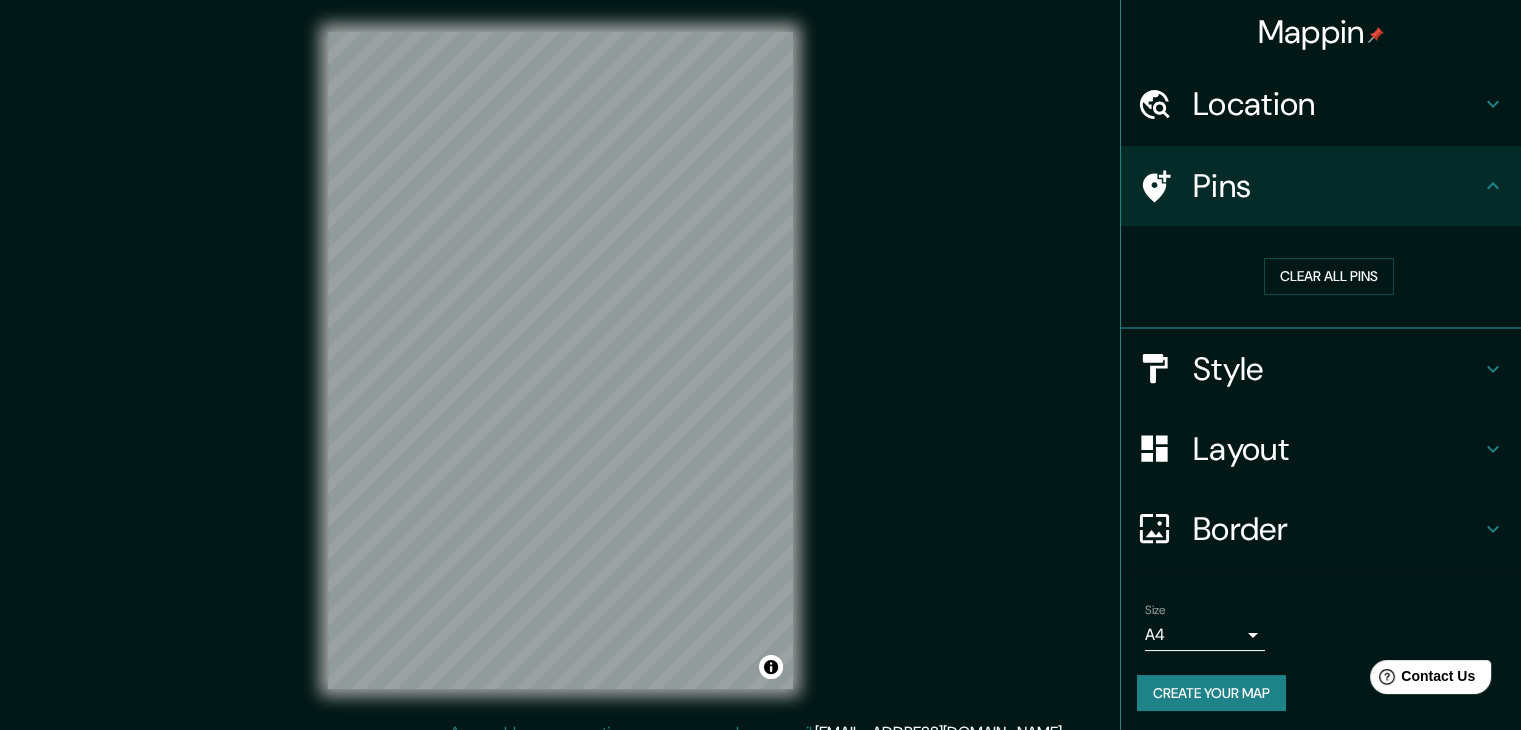click on "Layout" at bounding box center [1337, 449] 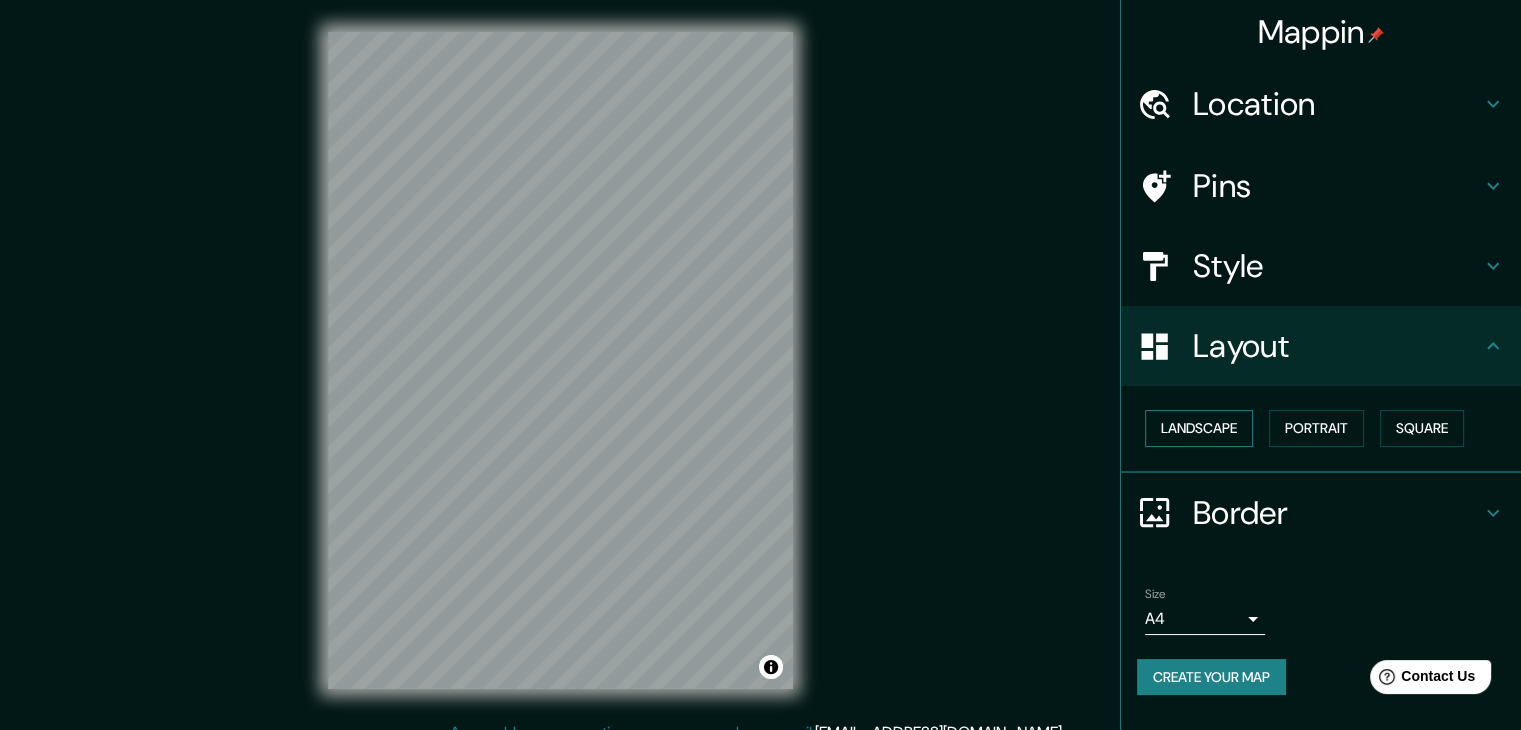 click on "Landscape" at bounding box center (1199, 428) 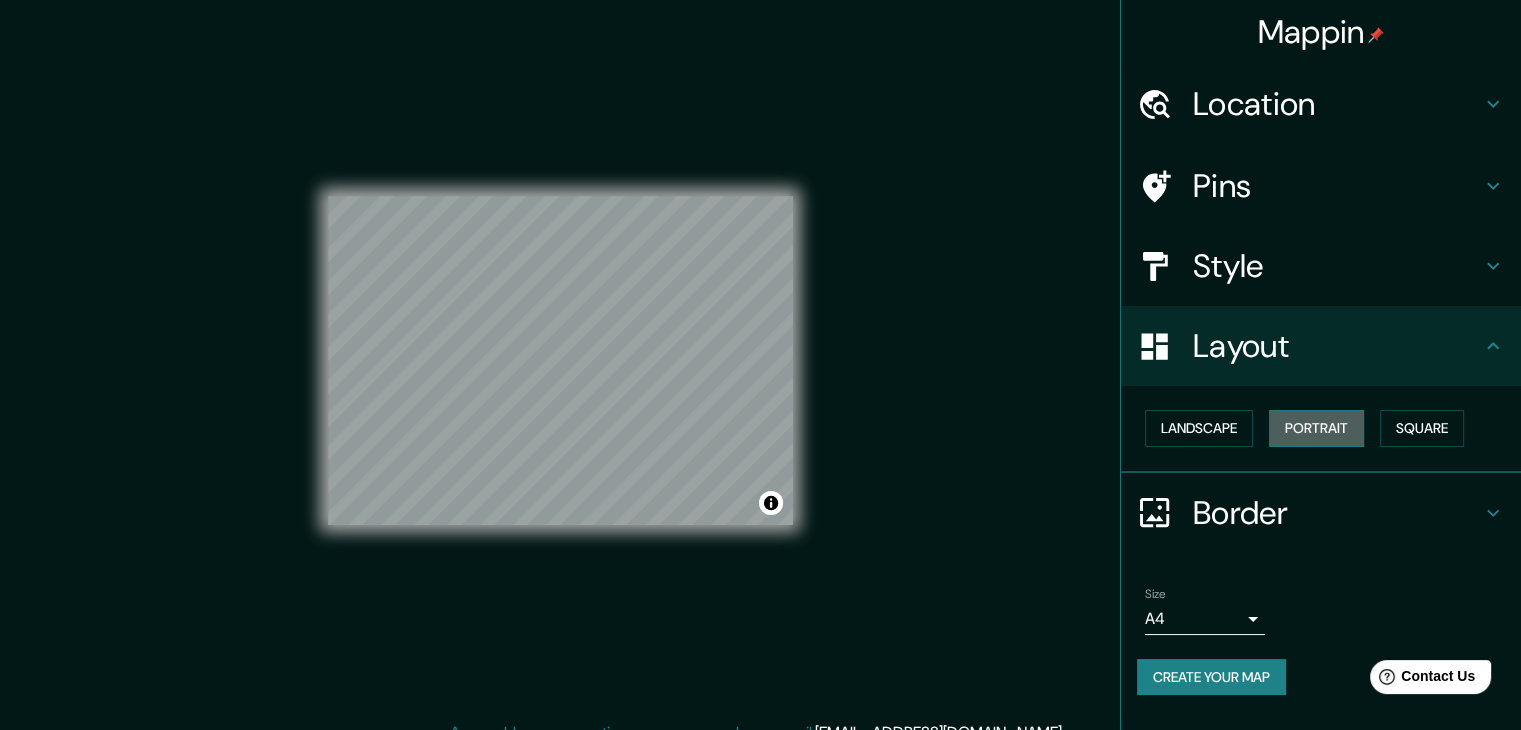 click on "Portrait" at bounding box center (1316, 428) 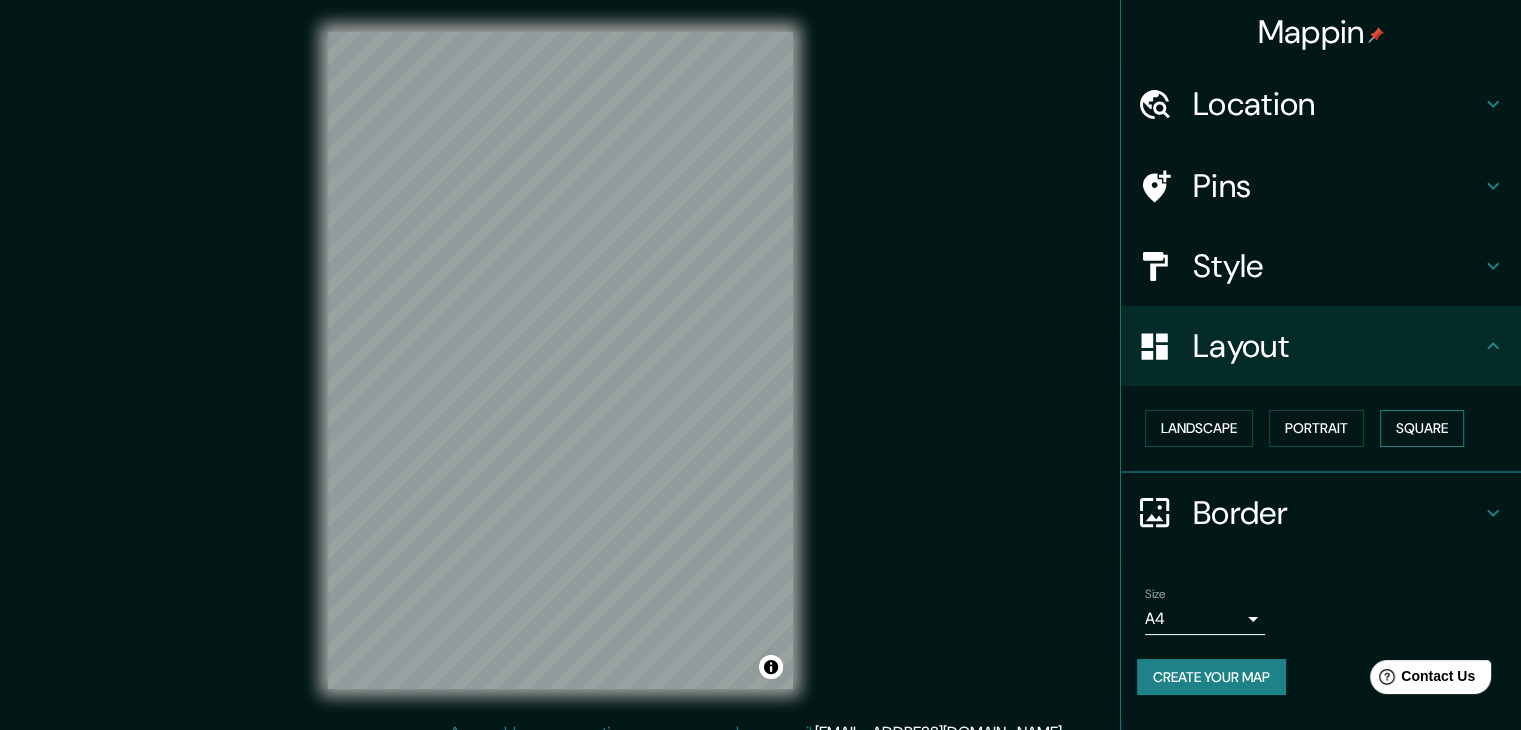 click on "Square" at bounding box center (1422, 428) 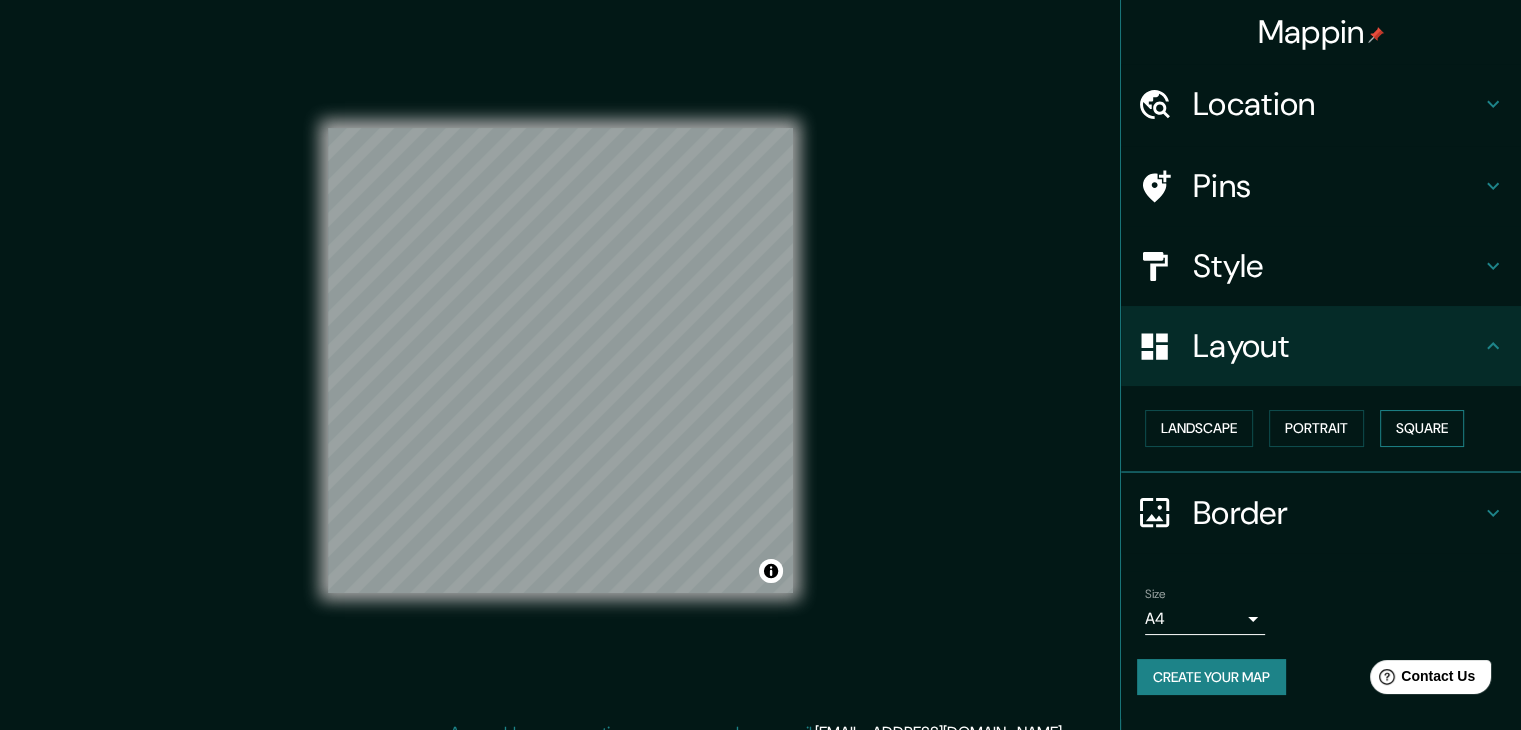click on "Square" at bounding box center (1422, 428) 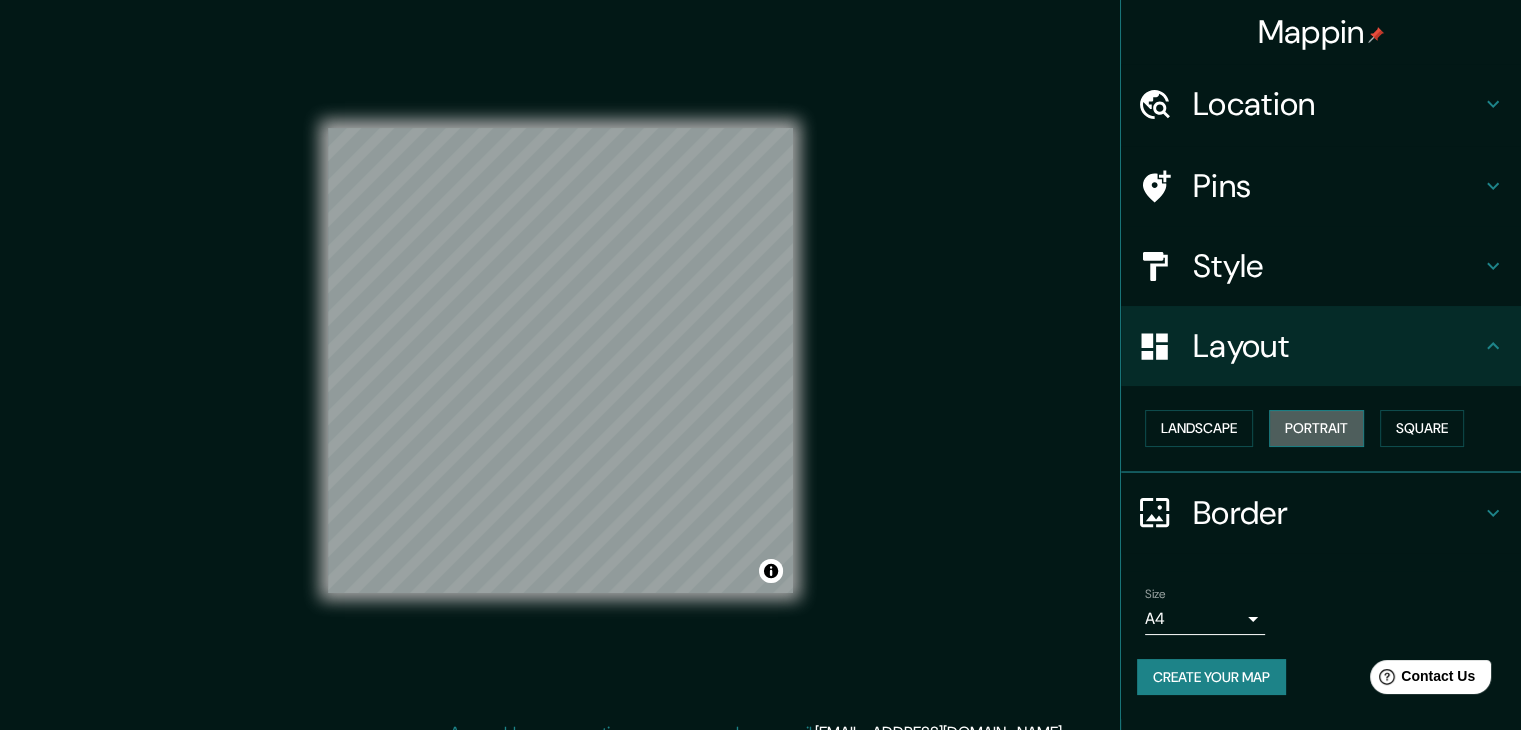 click on "Portrait" at bounding box center [1316, 428] 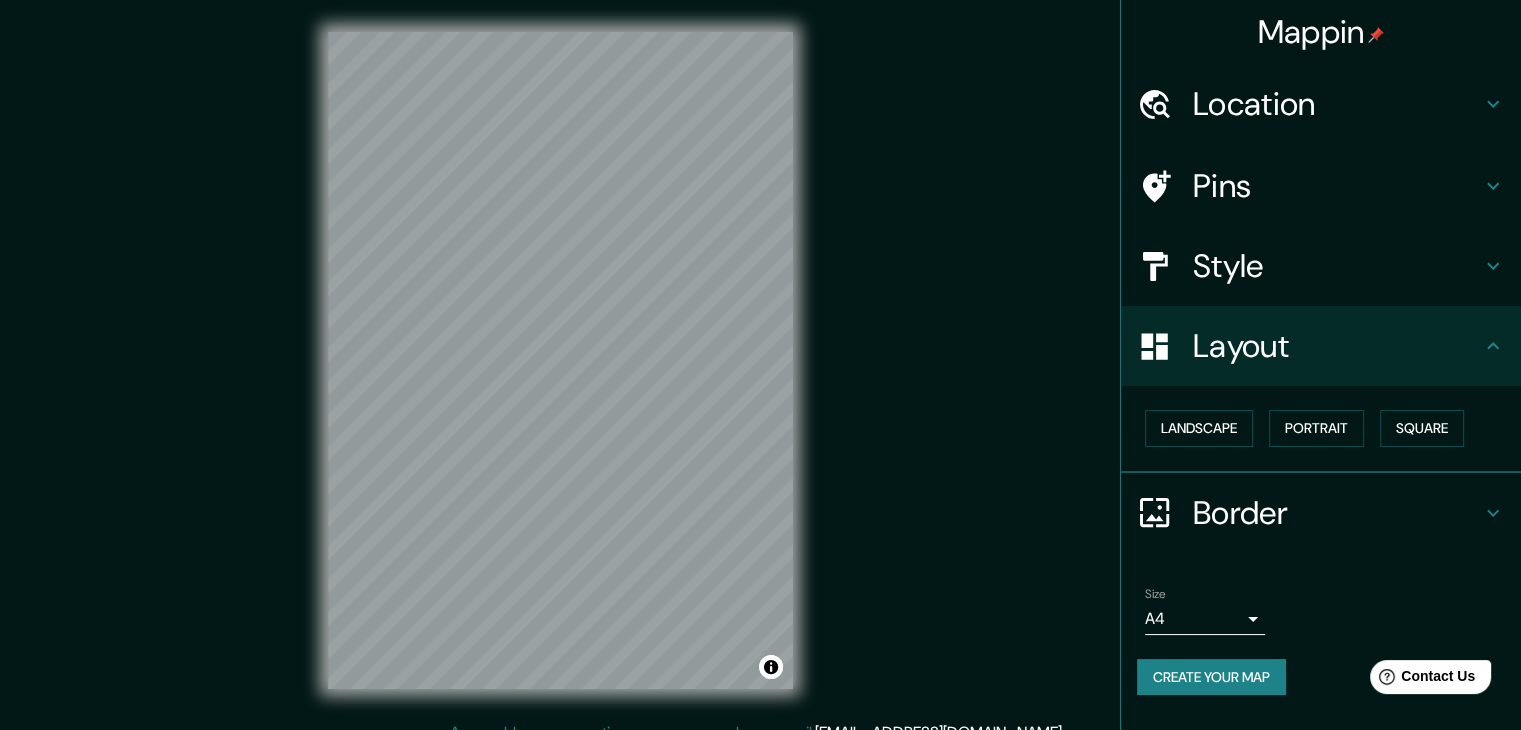 click on "Mappin Location [GEOGRAPHIC_DATA], [GEOGRAPHIC_DATA][PERSON_NAME], [GEOGRAPHIC_DATA] Pins Style Layout Landscape Portrait Square Border Choose a border.  Hint : you can make layers of the frame opaque to create some cool effects. None Simple Transparent Fancy Size A4 single Create your map © Mapbox   © OpenStreetMap   Improve this map Any problems, suggestions, or concerns please email    [EMAIL_ADDRESS][DOMAIN_NAME] . . ." at bounding box center [760, 365] 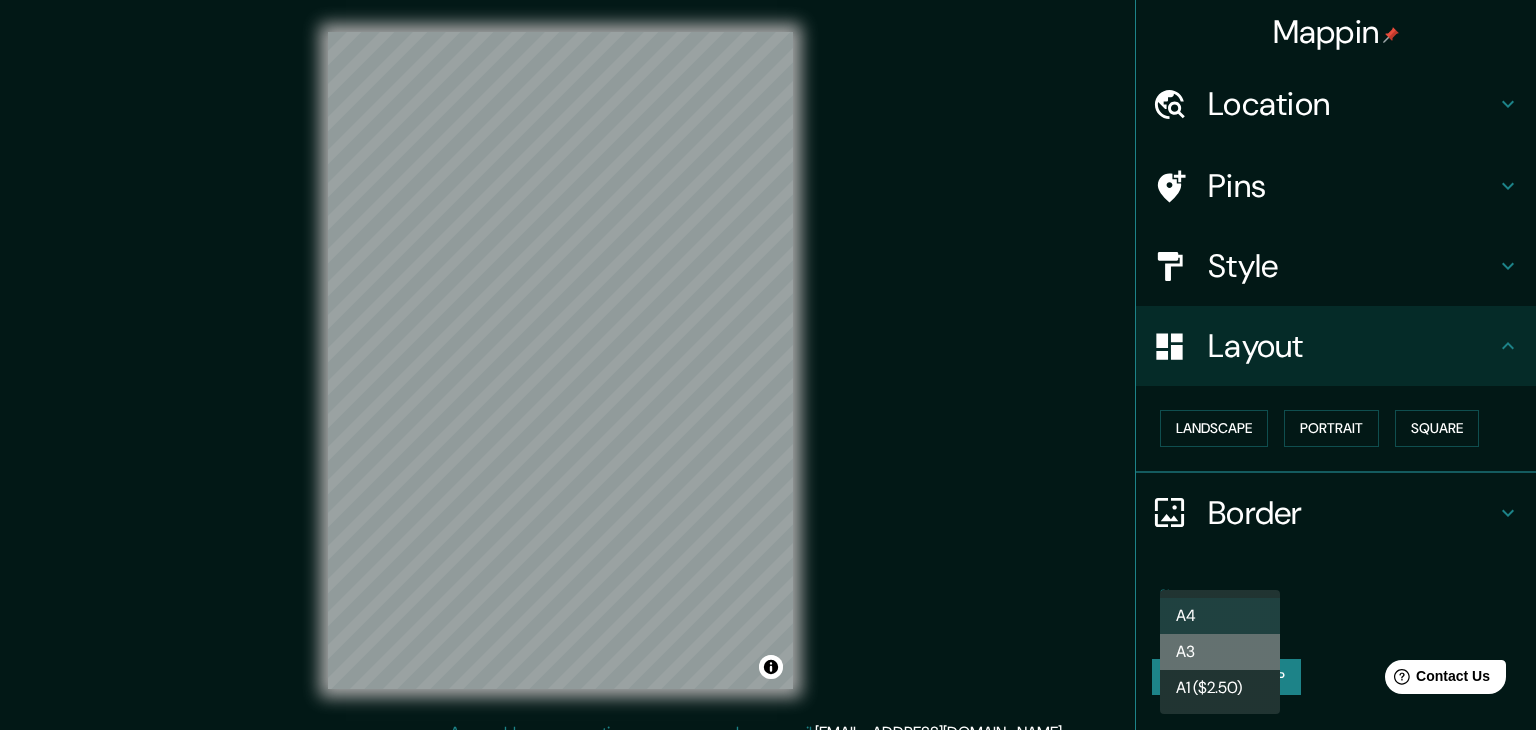 click on "A3" at bounding box center [1220, 652] 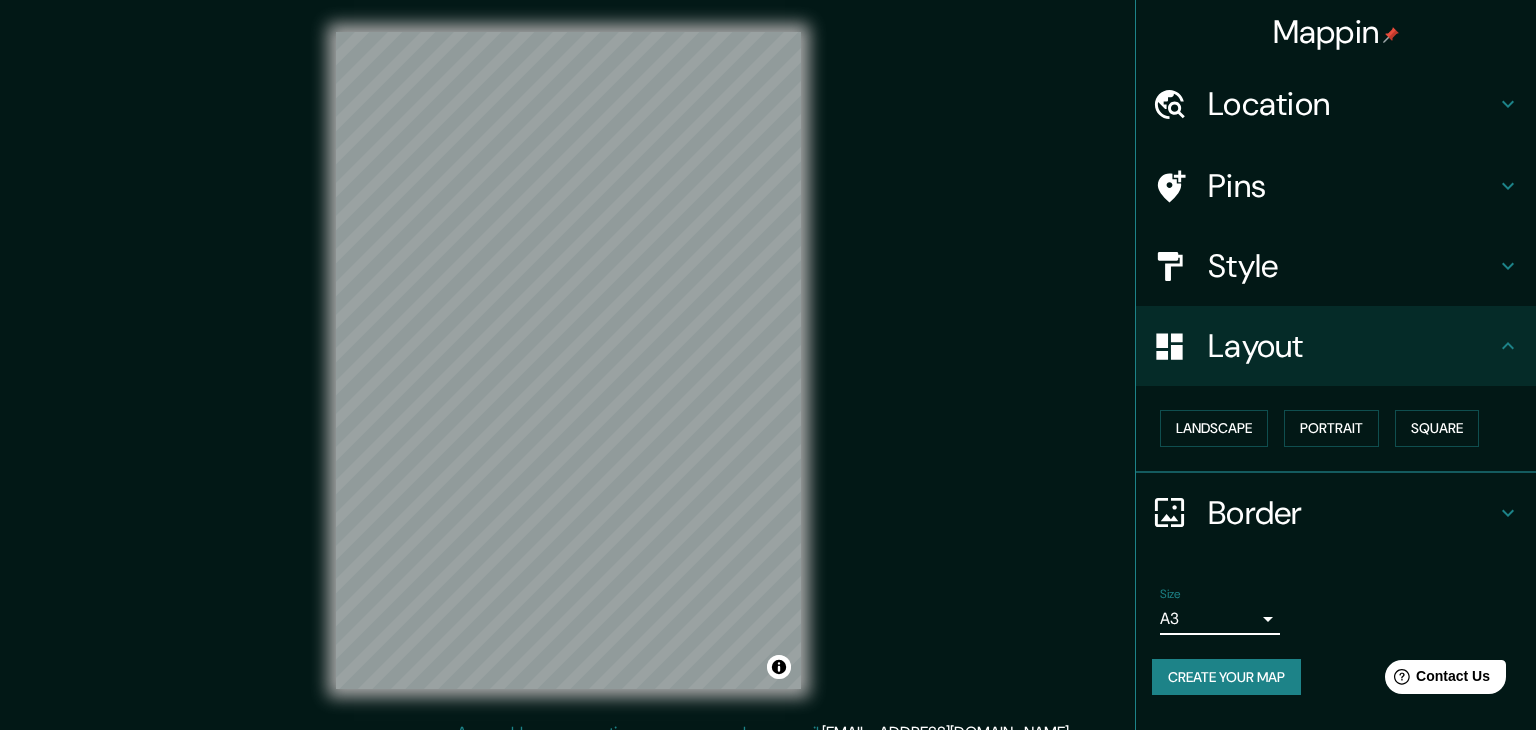 click on "Mappin Location [GEOGRAPHIC_DATA], [GEOGRAPHIC_DATA][PERSON_NAME], [GEOGRAPHIC_DATA] Pins Style Layout Landscape Portrait Square Border Choose a border.  Hint : you can make layers of the frame opaque to create some cool effects. None Simple Transparent Fancy Size A3 a4 Create your map © Mapbox   © OpenStreetMap   Improve this map Any problems, suggestions, or concerns please email    [EMAIL_ADDRESS][DOMAIN_NAME] . . ." at bounding box center [768, 365] 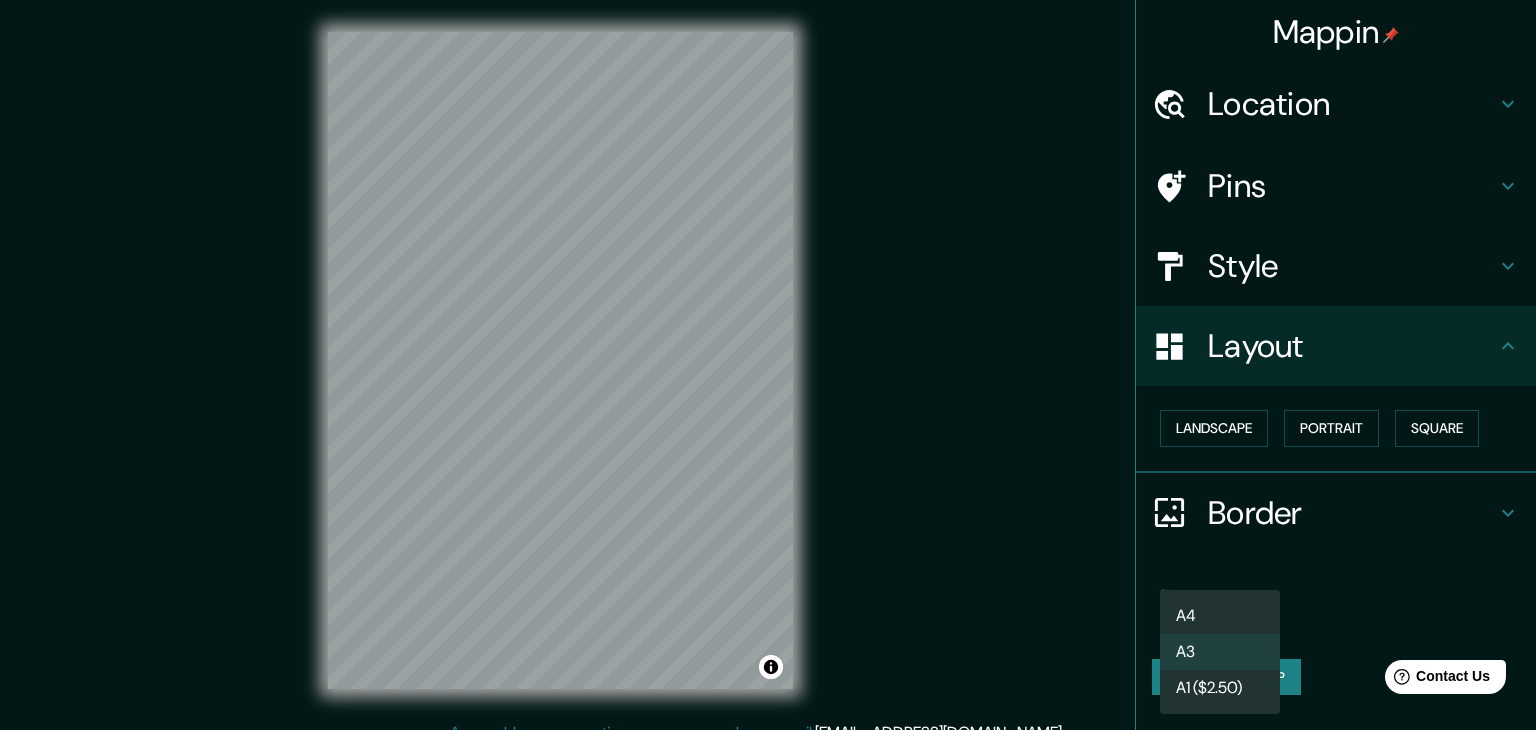 click on "A4" at bounding box center [1220, 616] 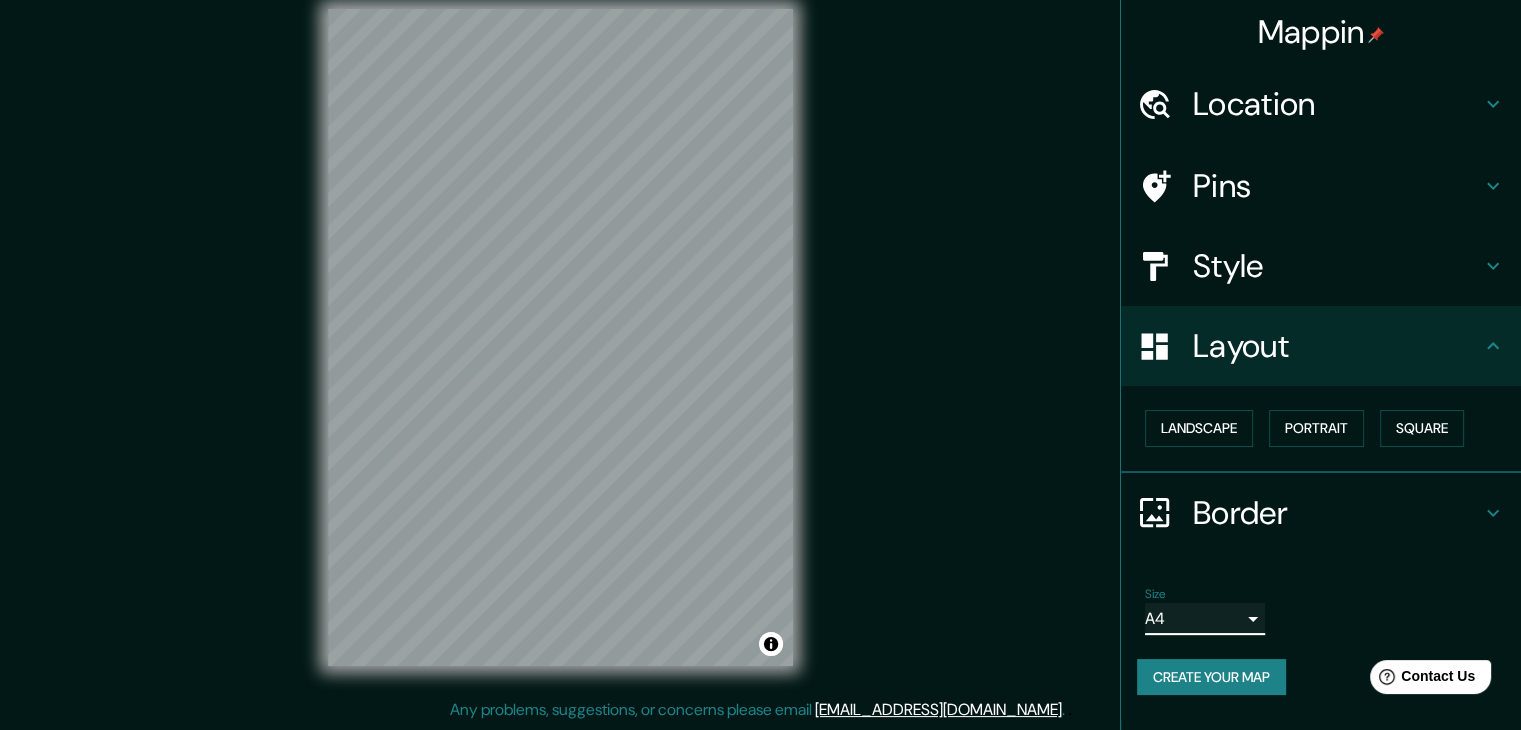 scroll, scrollTop: 0, scrollLeft: 0, axis: both 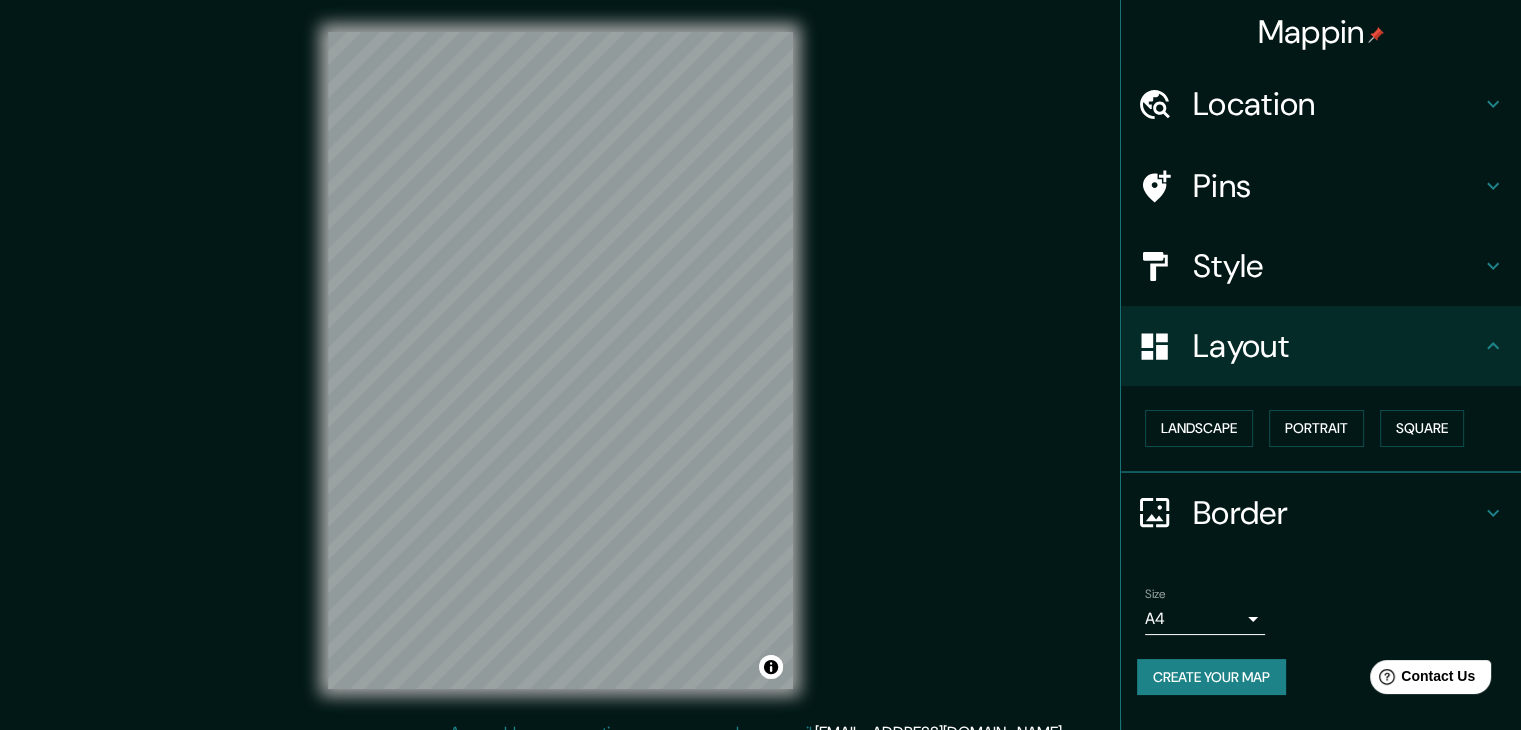 click on "Style" at bounding box center (1321, 266) 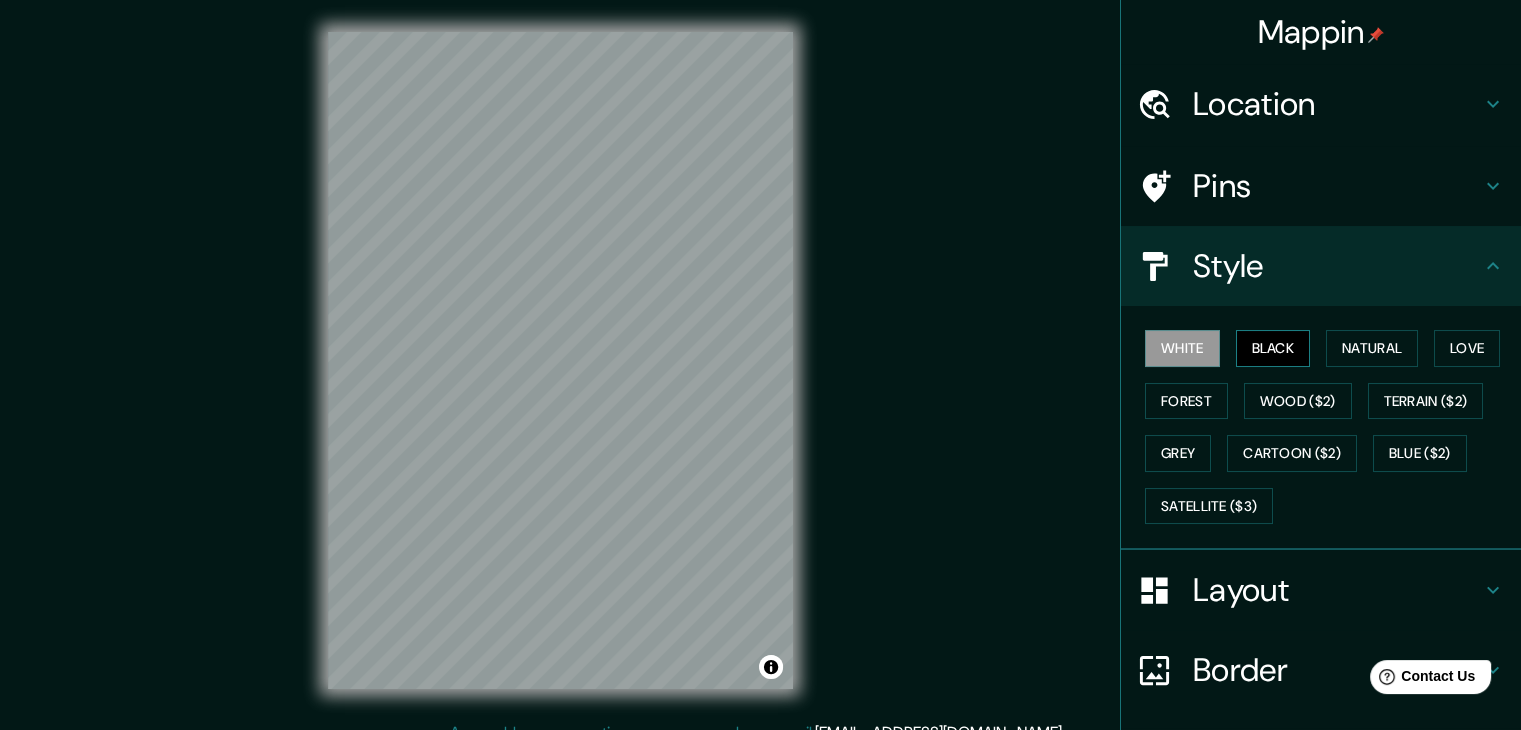 click on "Black" at bounding box center [1273, 348] 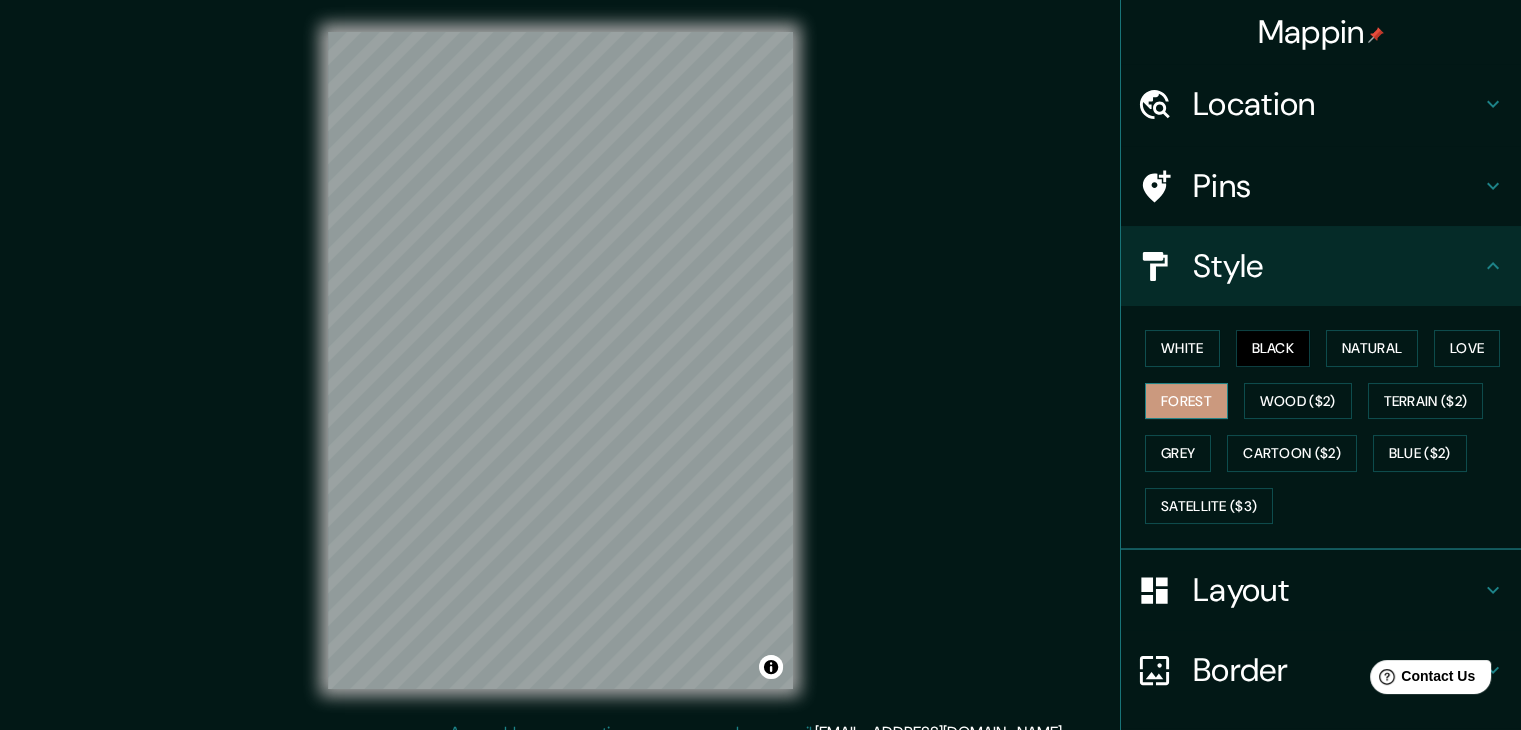 click on "Forest" at bounding box center [1186, 401] 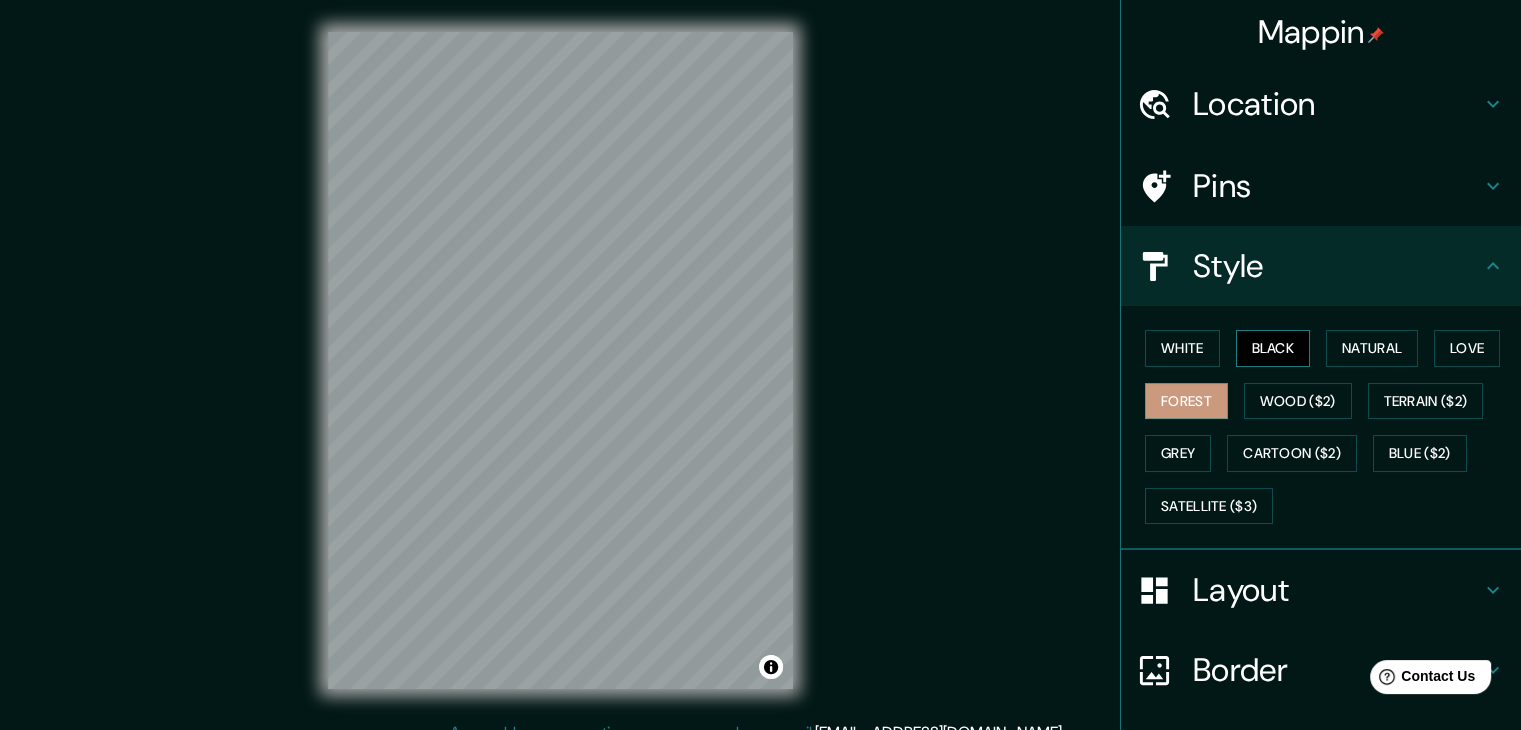 click on "Black" at bounding box center [1273, 348] 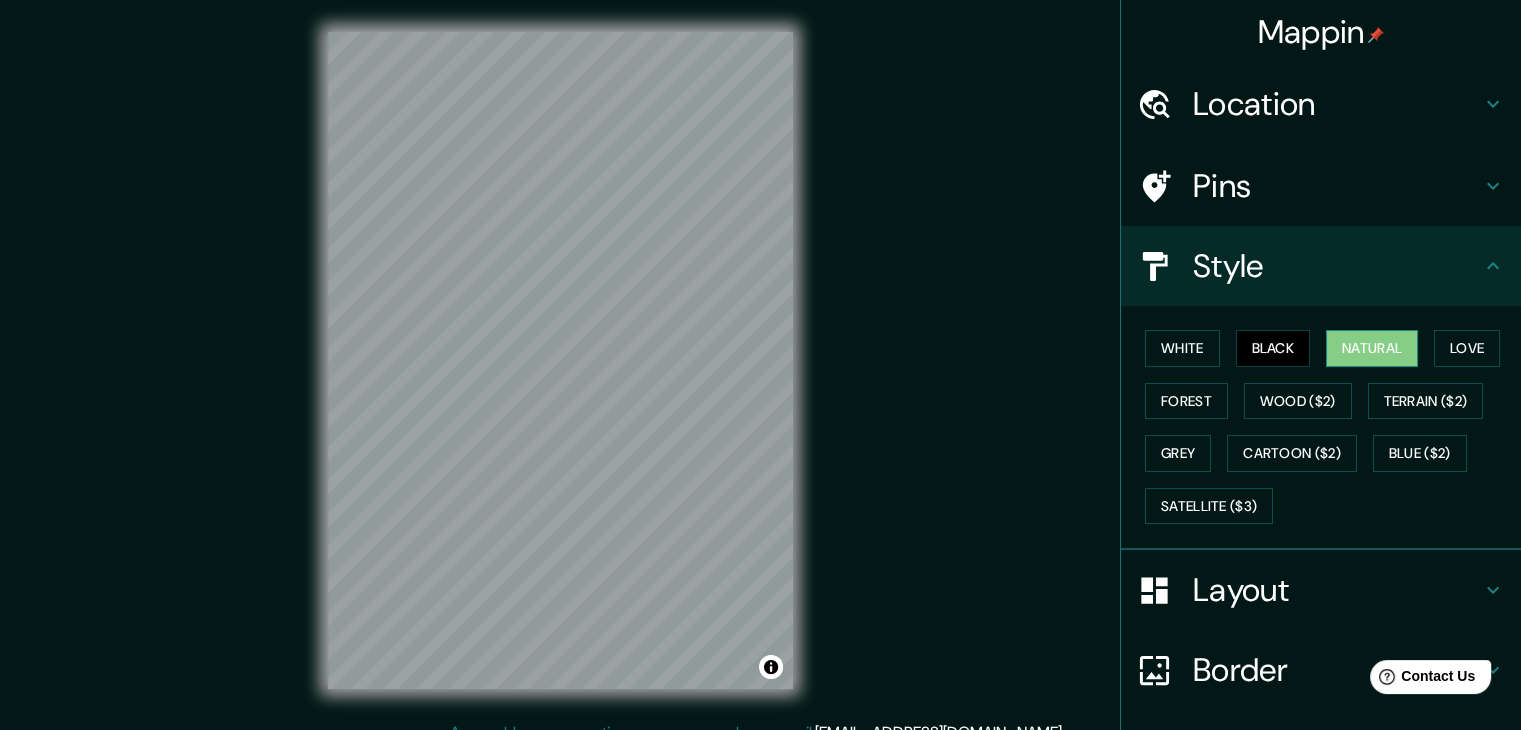 click on "Natural" at bounding box center (1372, 348) 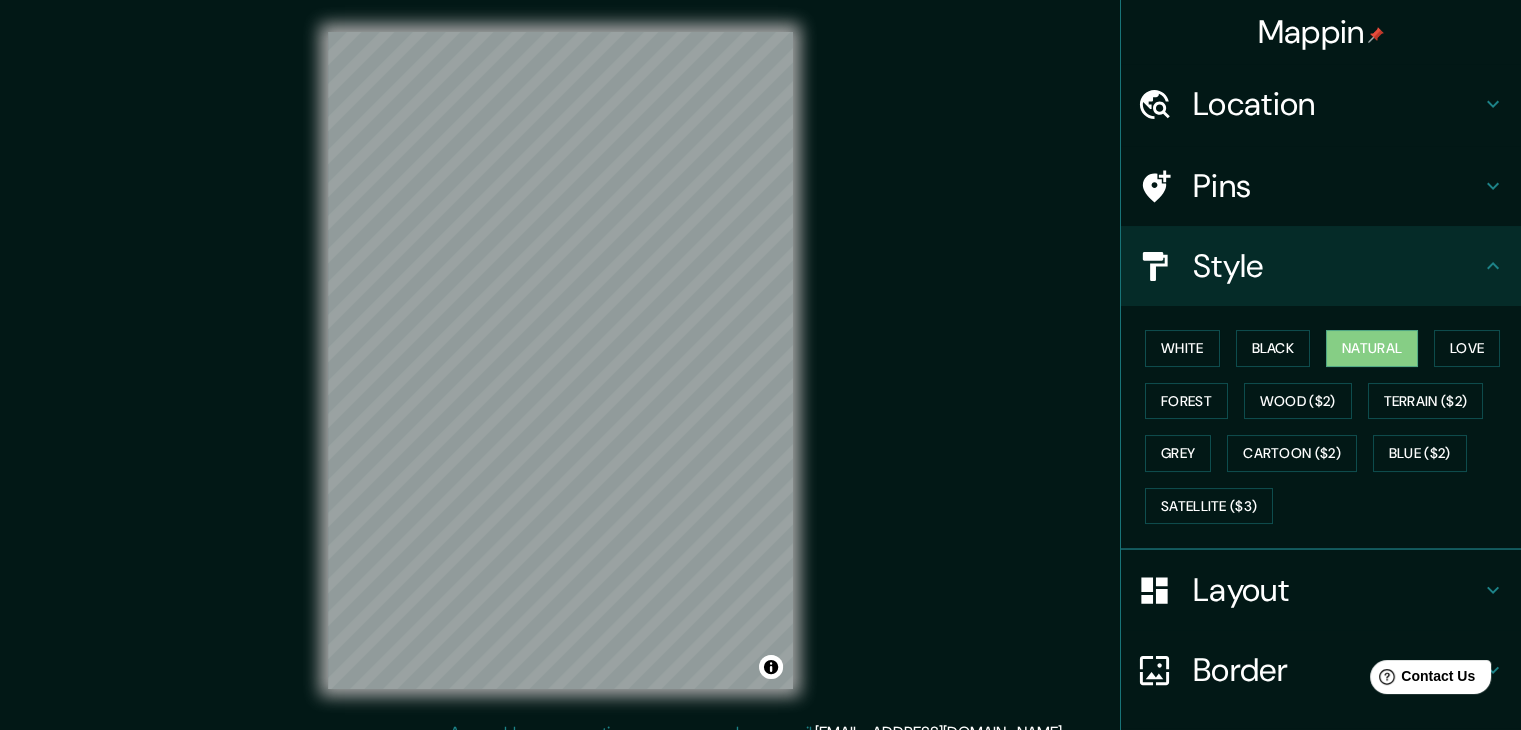 click on "White Black Natural Love Forest Wood ($2) Terrain ($2) Grey Cartoon ($2) Blue ($2) Satellite ($3)" at bounding box center (1329, 427) 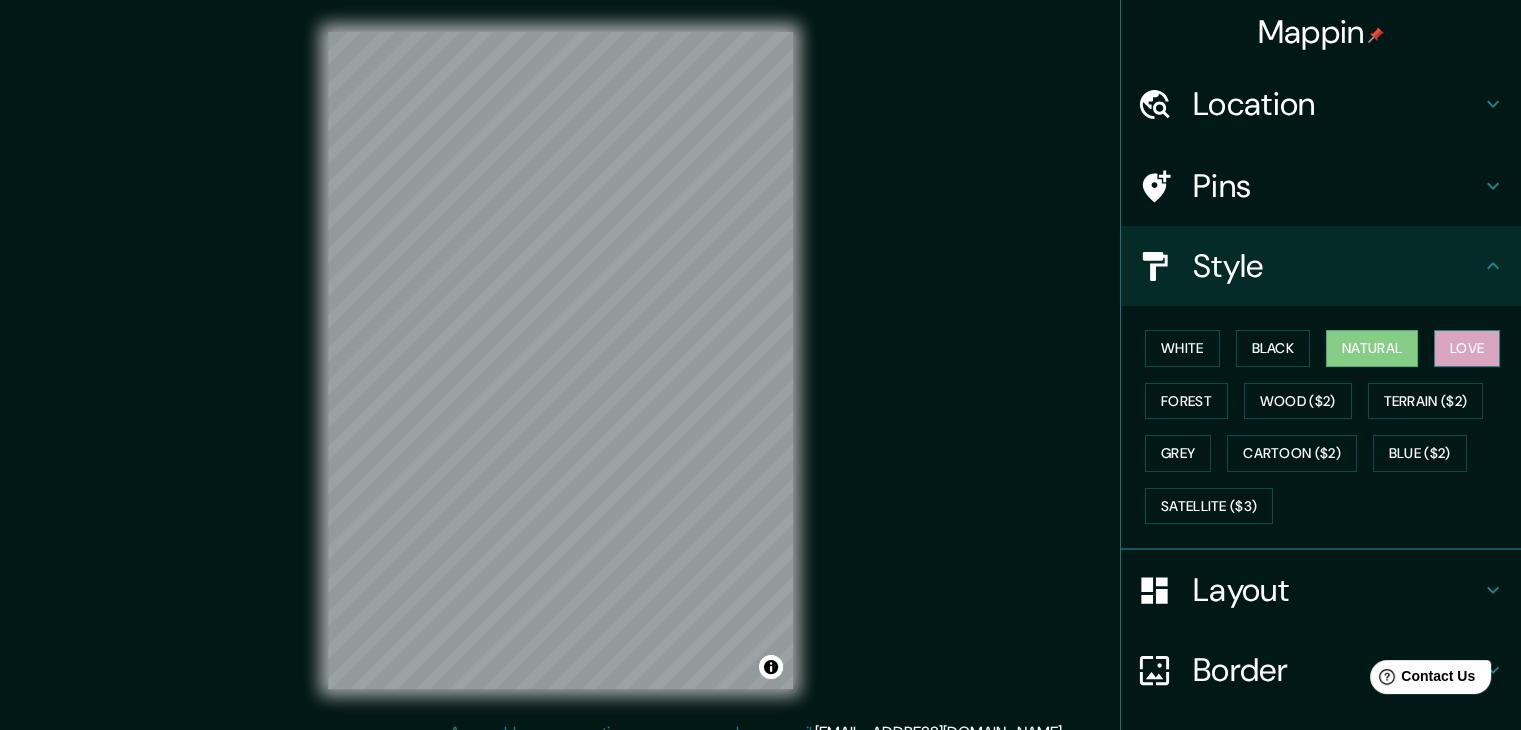 click on "Love" at bounding box center (1467, 348) 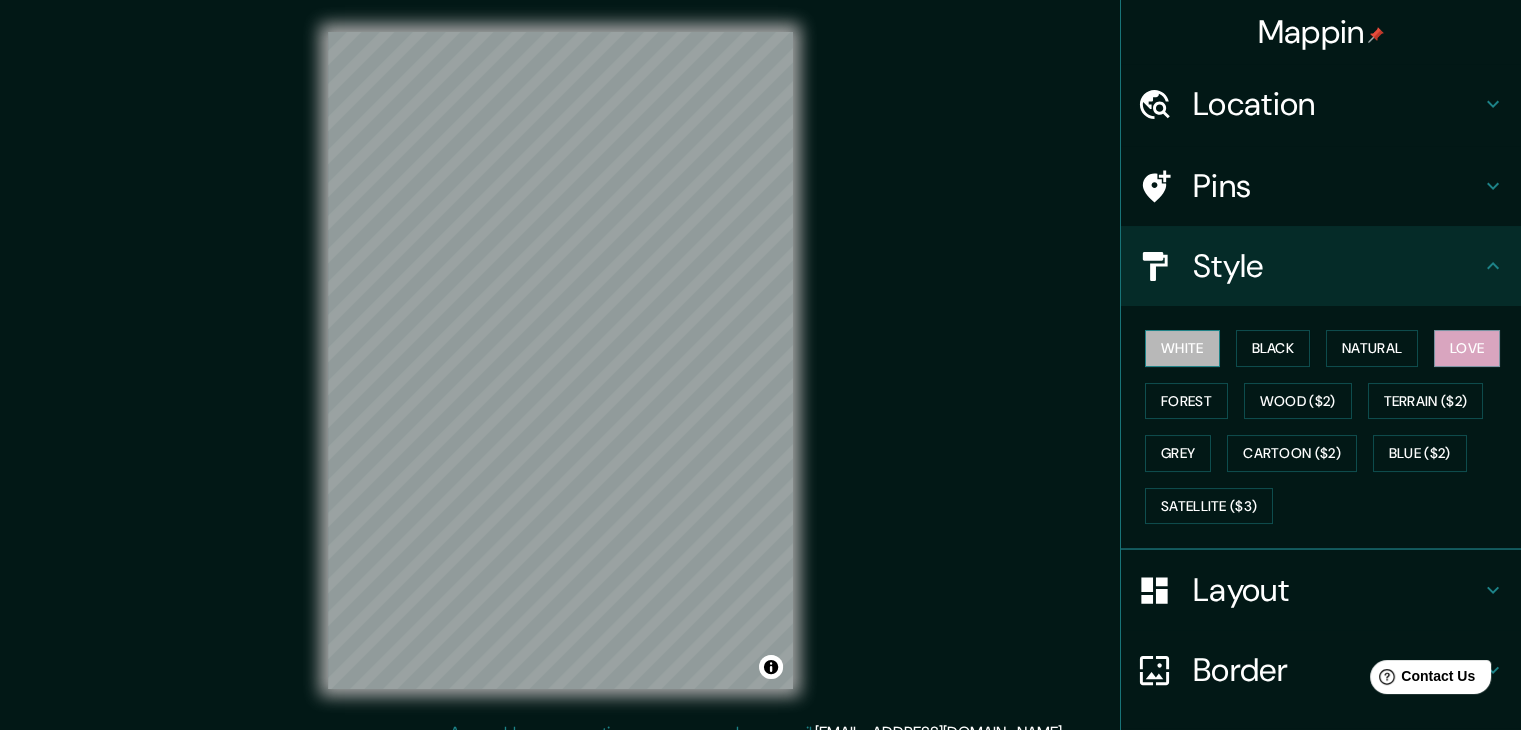 click on "White" at bounding box center (1182, 348) 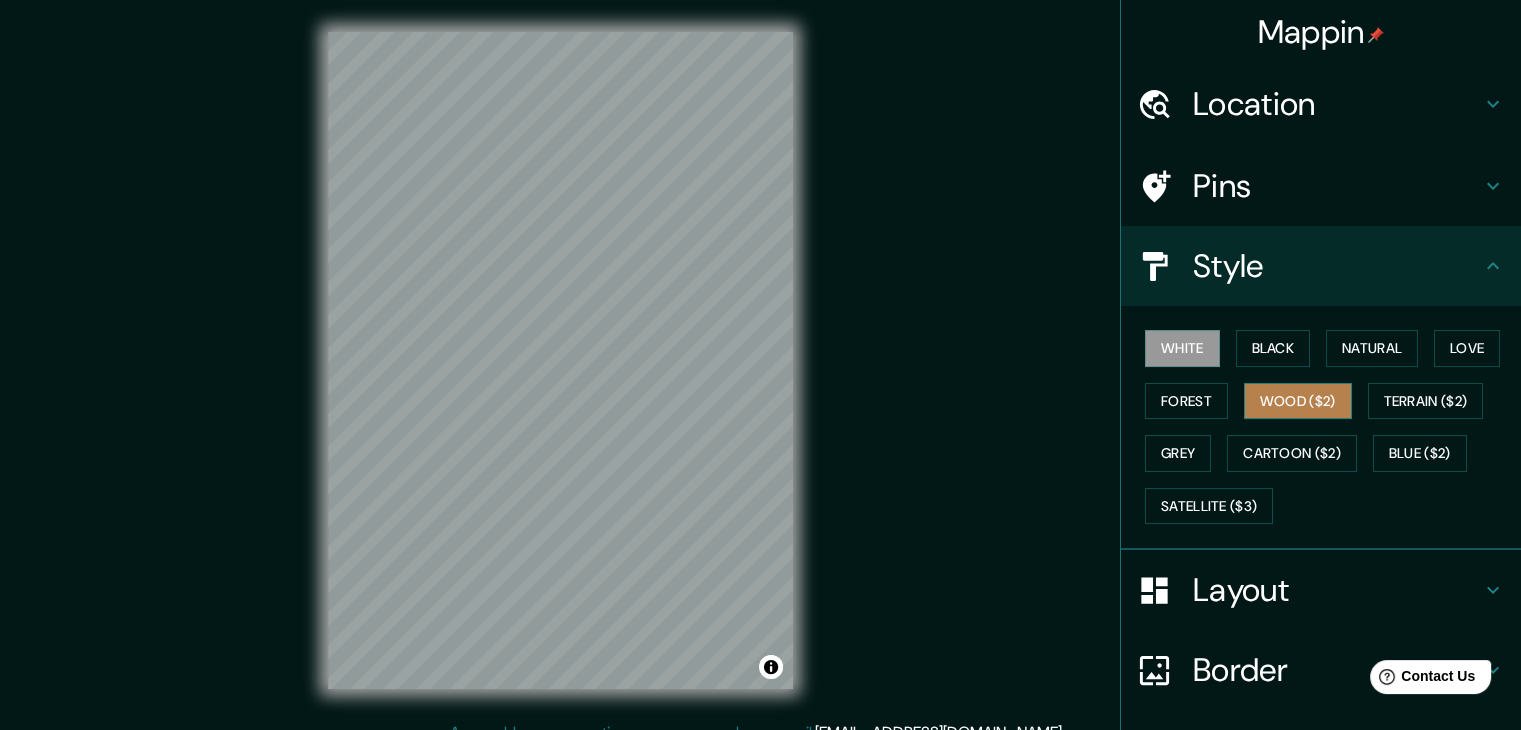 click on "Wood ($2)" at bounding box center (1298, 401) 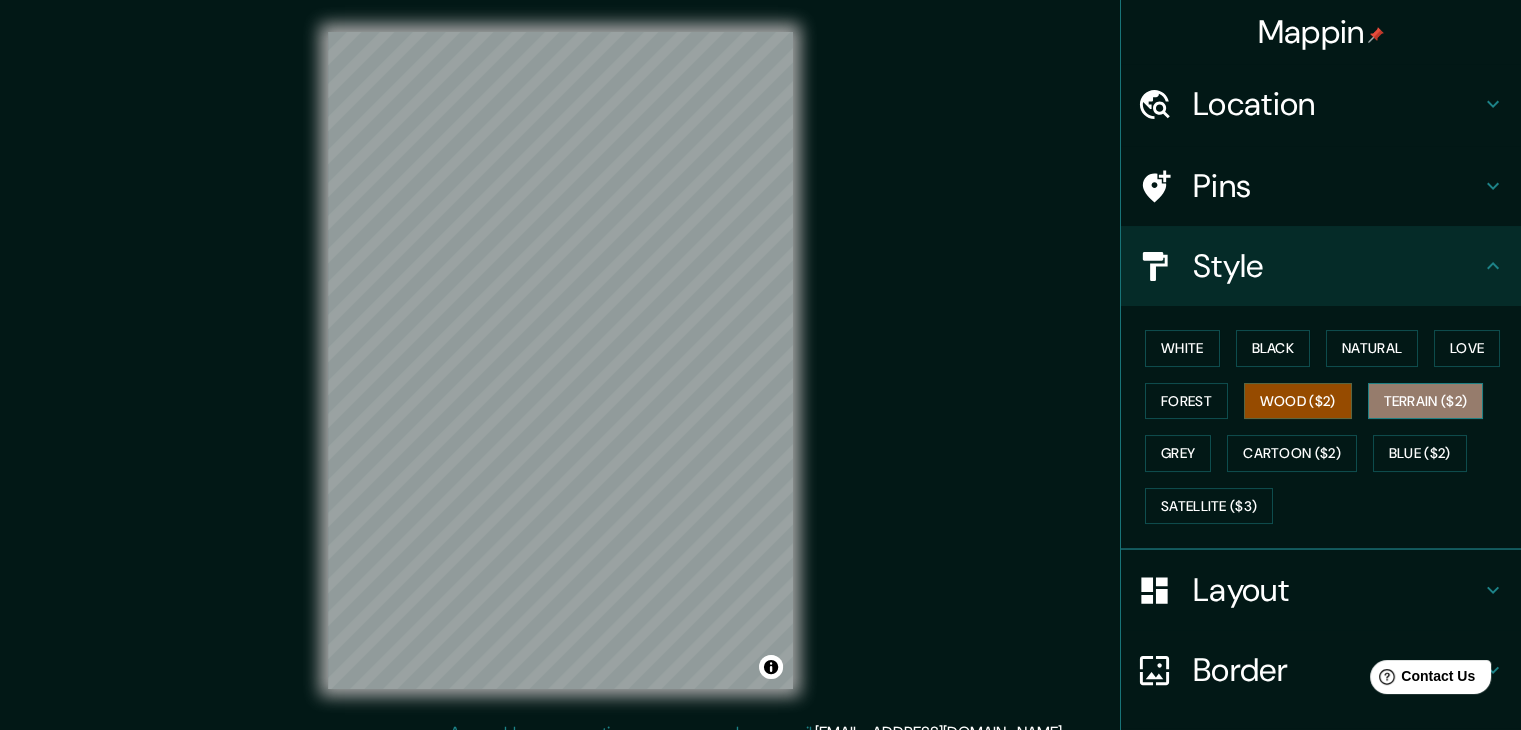click on "Terrain ($2)" at bounding box center (1426, 401) 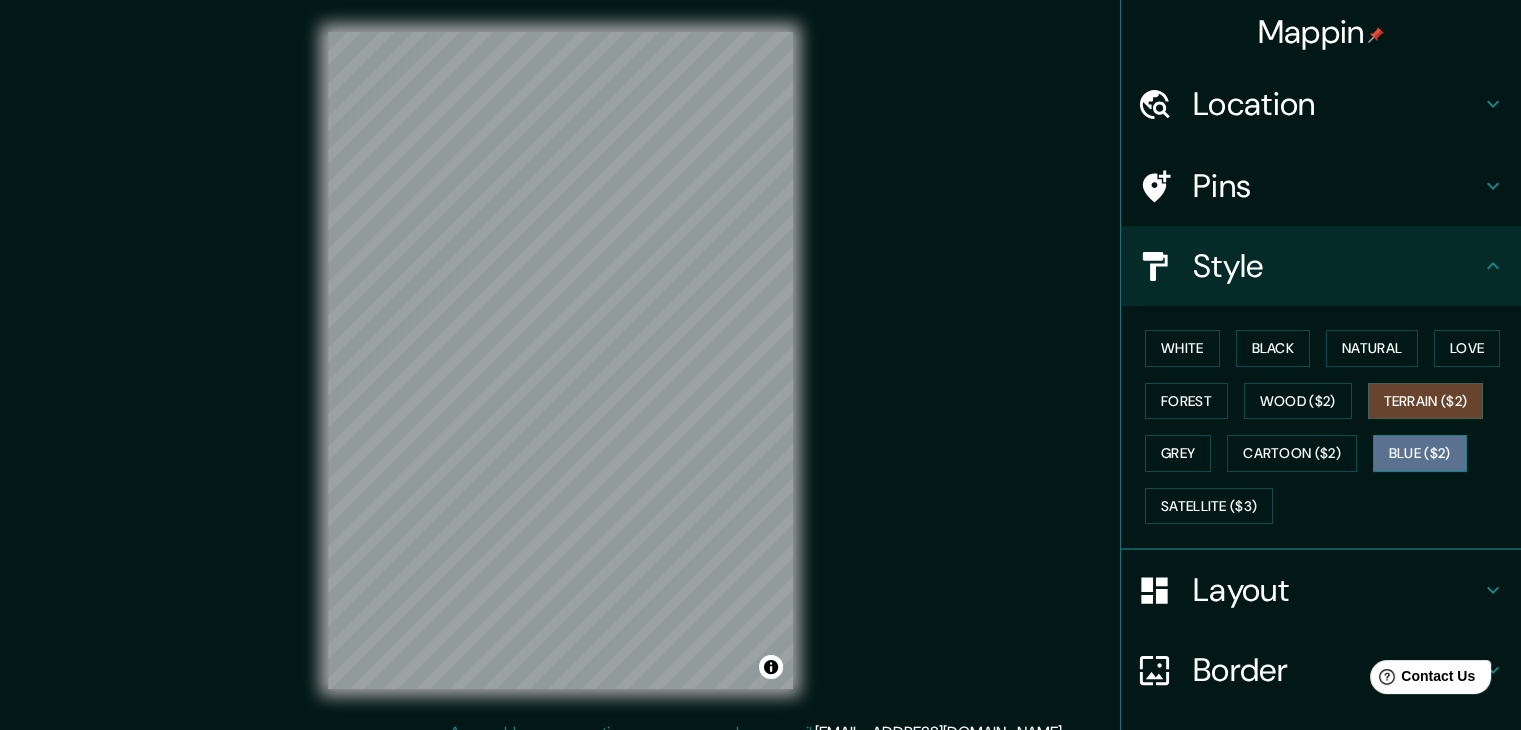 click on "Blue ($2)" at bounding box center [1420, 453] 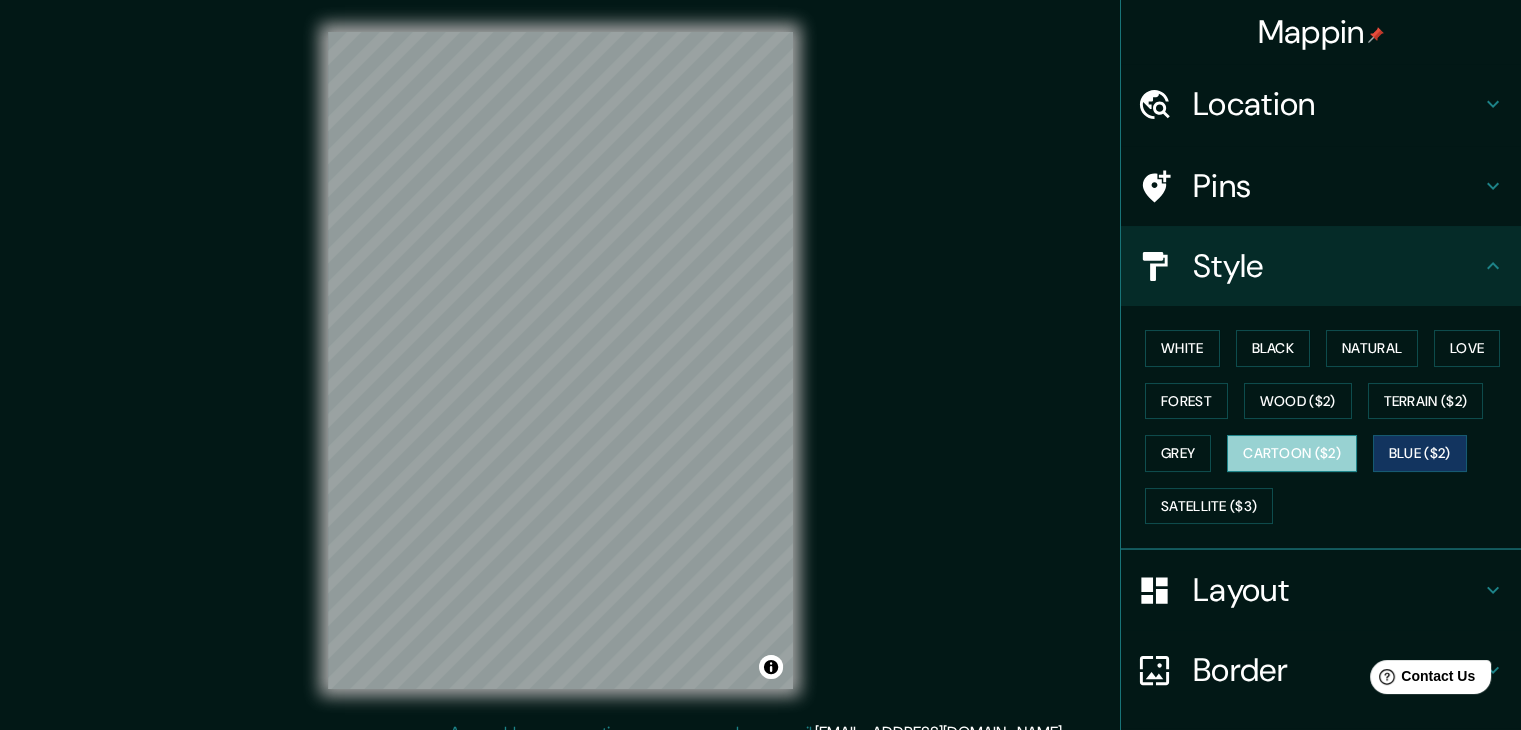 click on "Cartoon ($2)" at bounding box center [1292, 453] 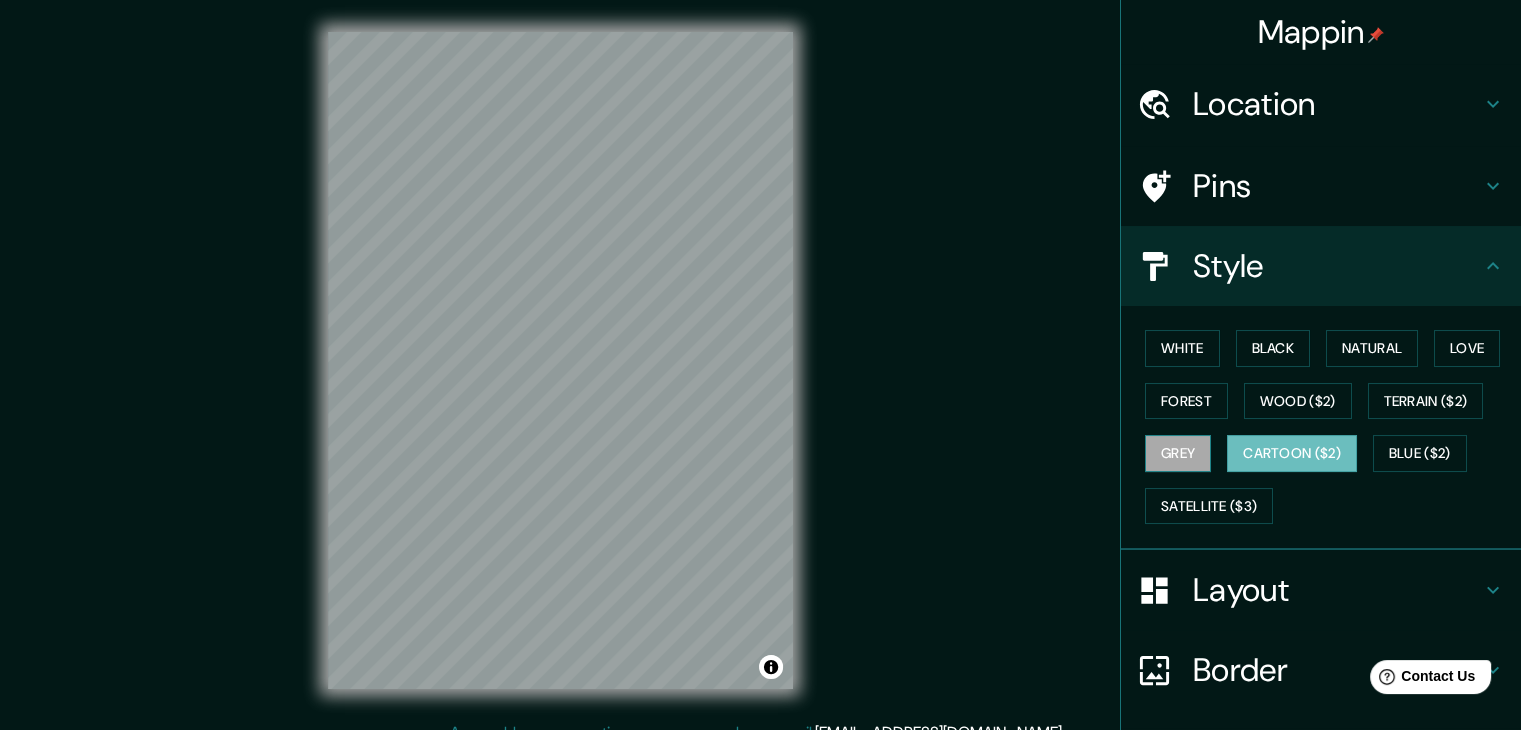 click on "Grey" at bounding box center (1178, 453) 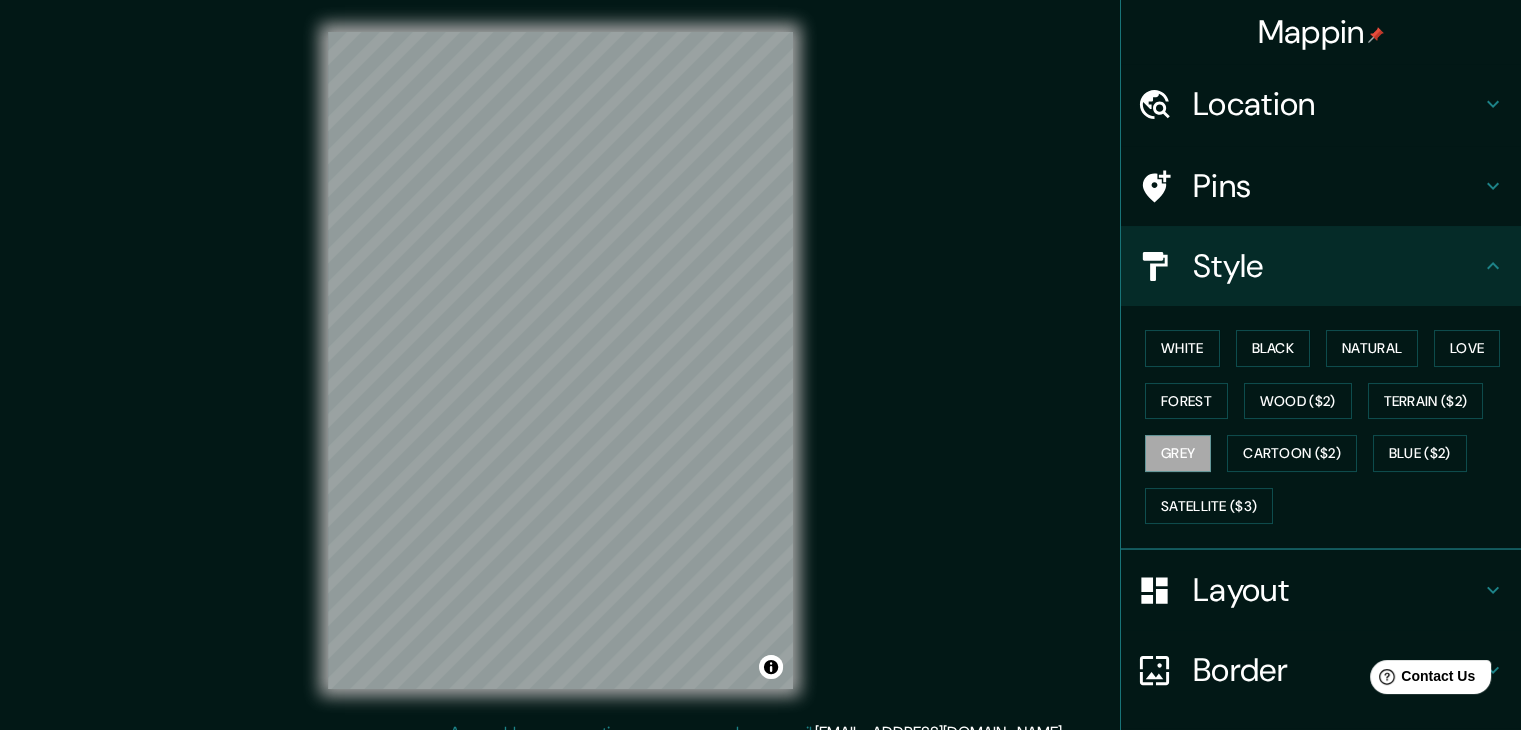 scroll, scrollTop: 144, scrollLeft: 0, axis: vertical 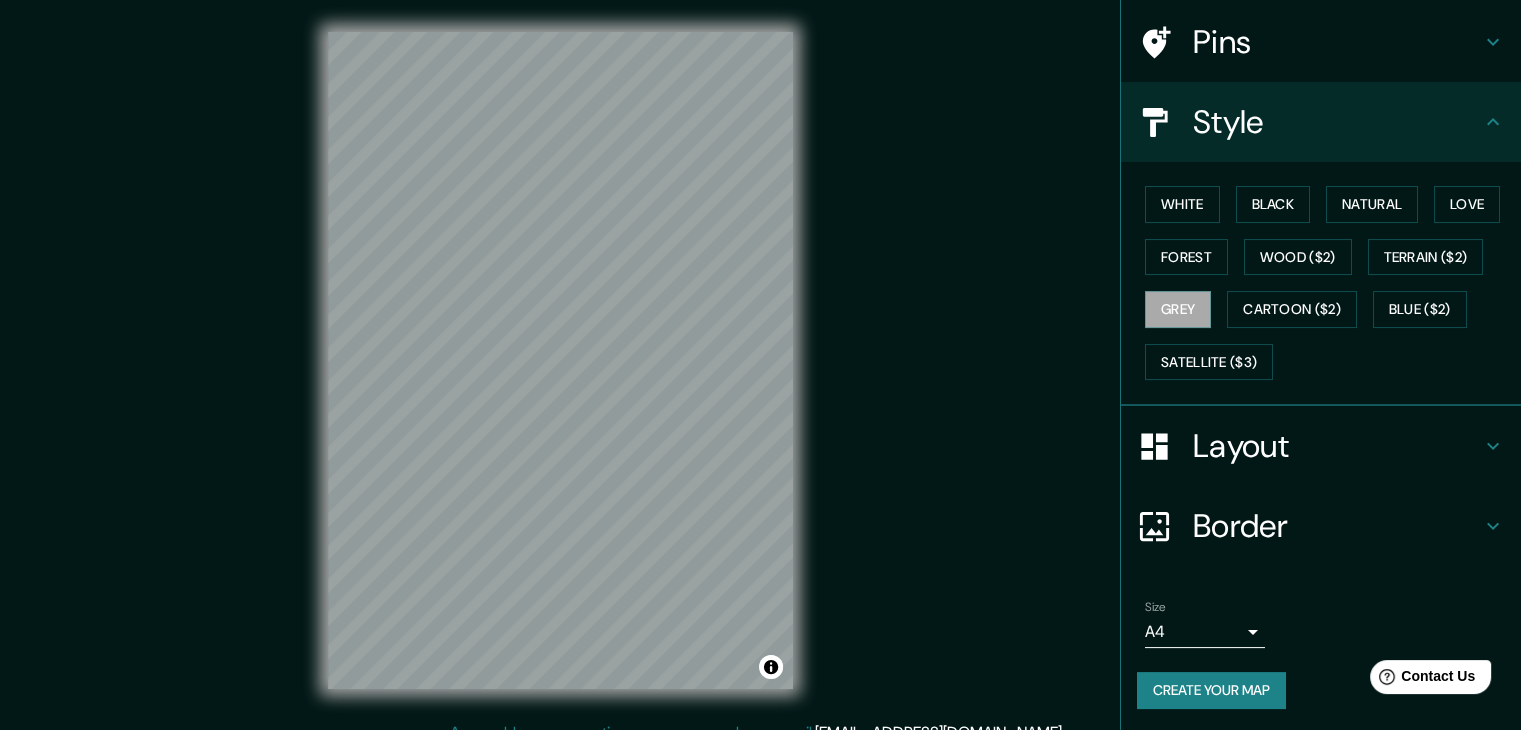 click on "Create your map" at bounding box center (1211, 690) 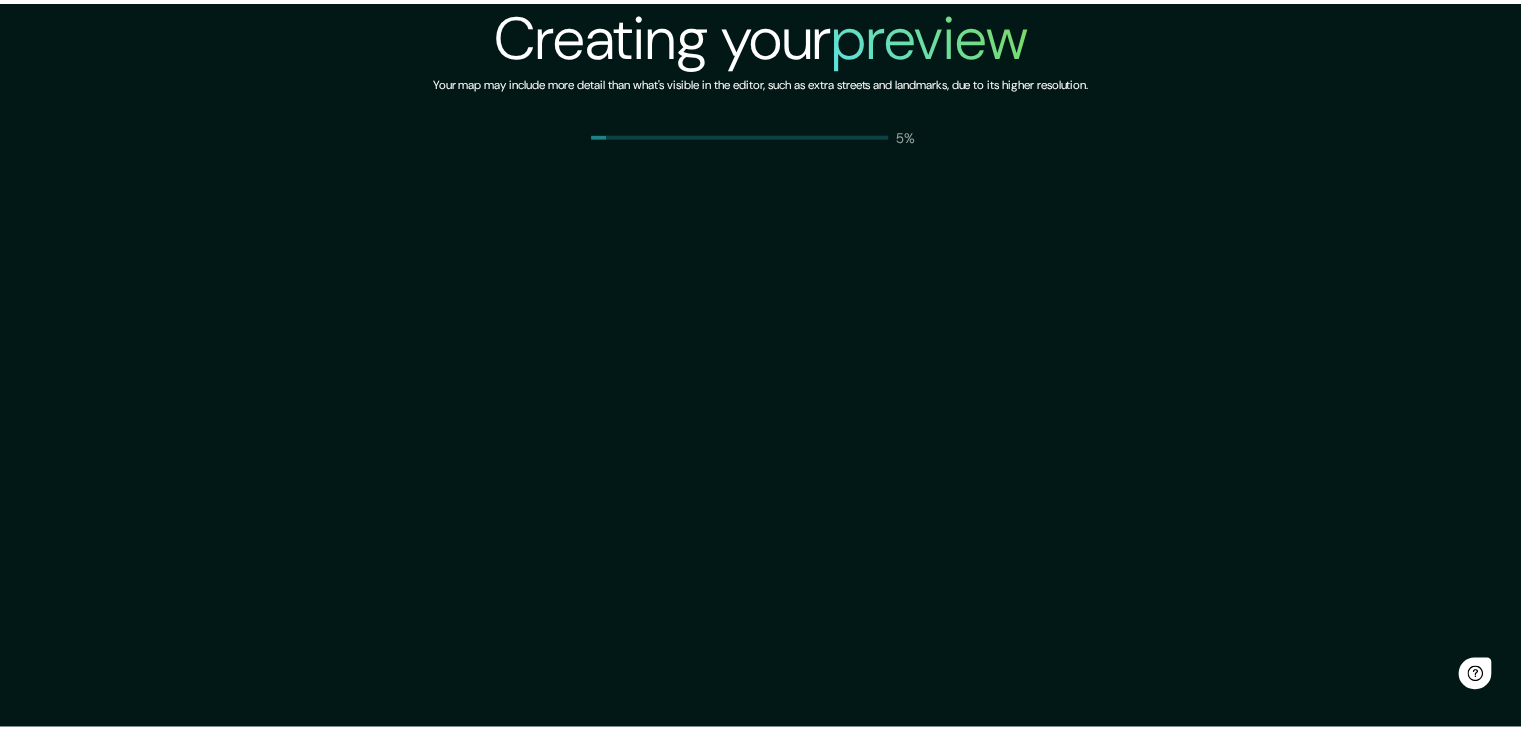 scroll, scrollTop: 0, scrollLeft: 0, axis: both 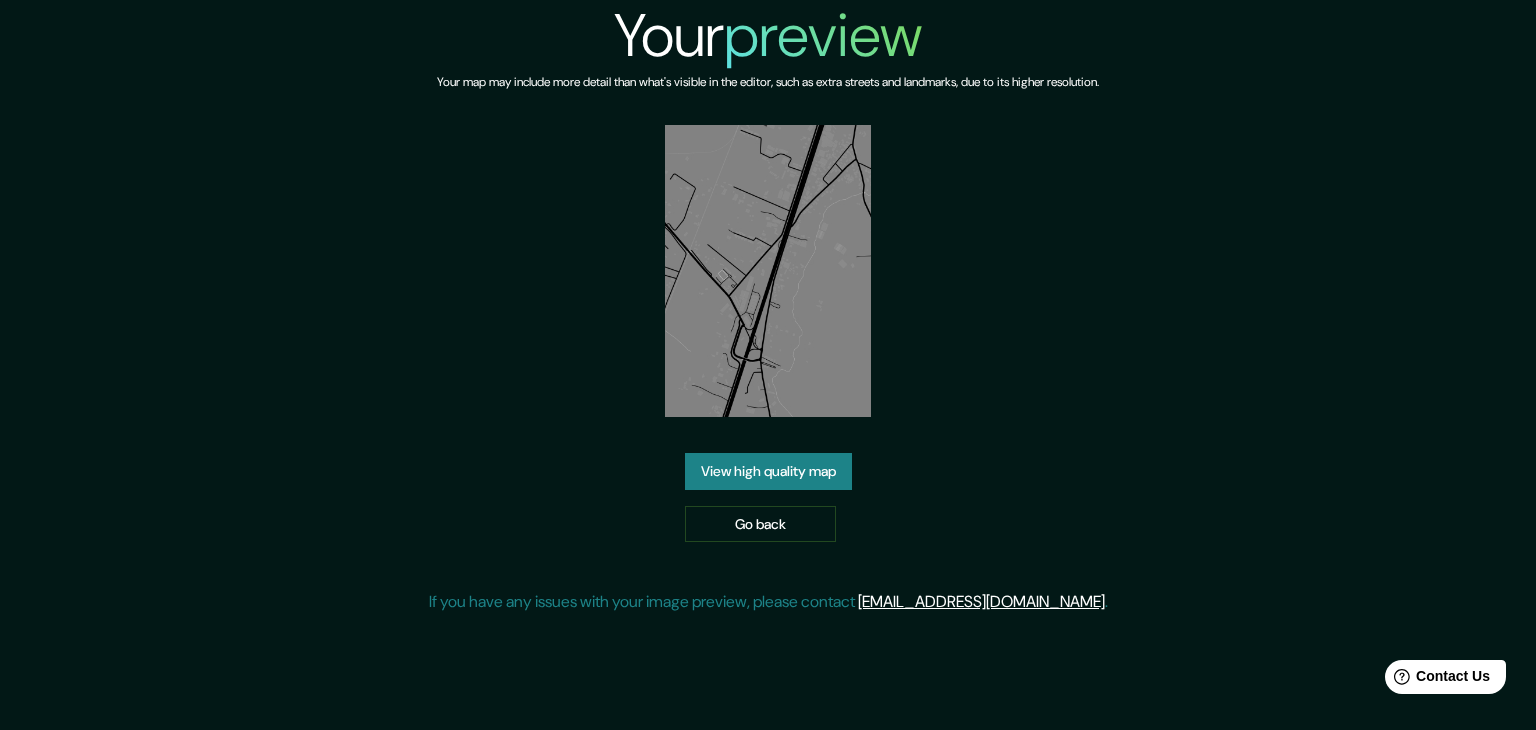 drag, startPoint x: 777, startPoint y: 442, endPoint x: 762, endPoint y: 466, distance: 28.301943 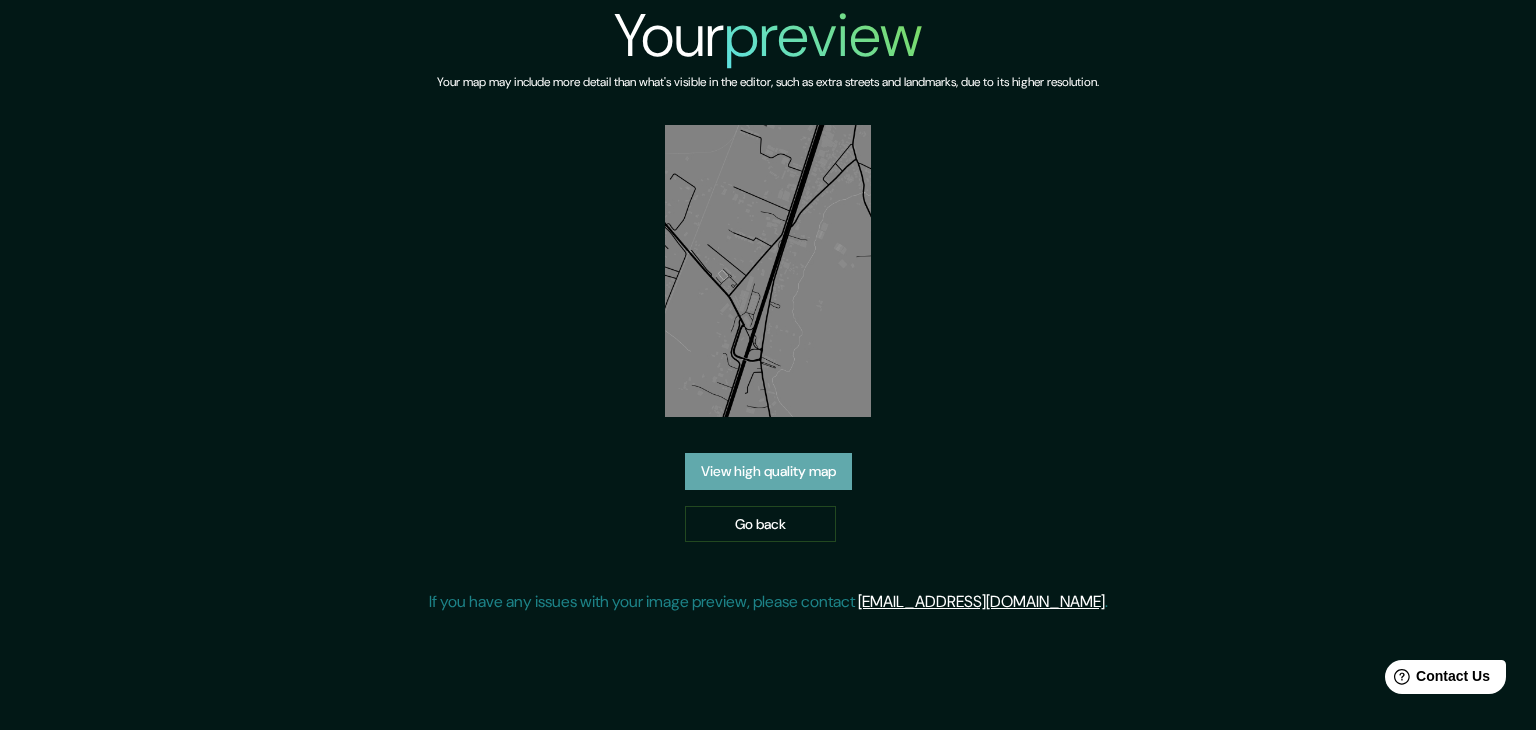 click on "View high quality map" at bounding box center [768, 471] 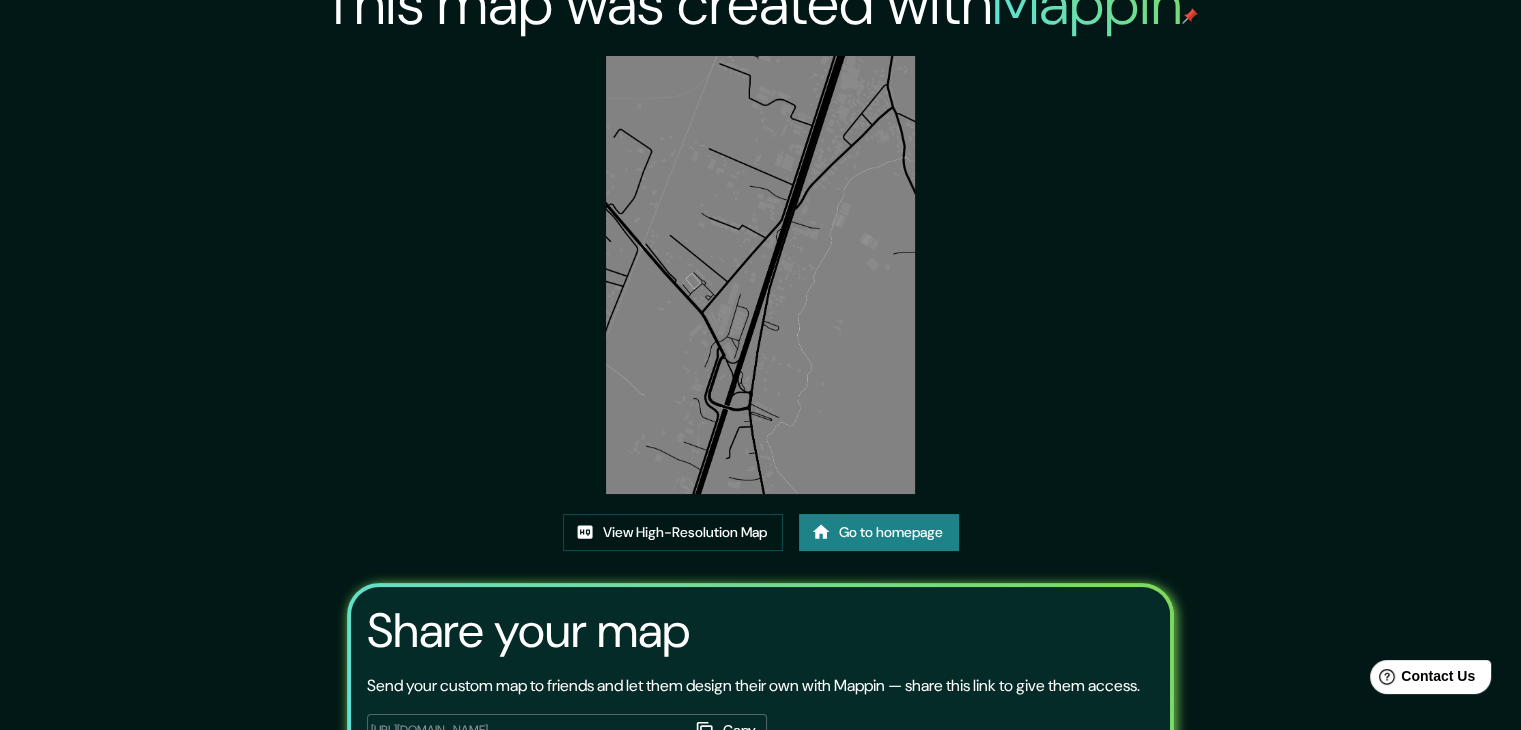 scroll, scrollTop: 24, scrollLeft: 0, axis: vertical 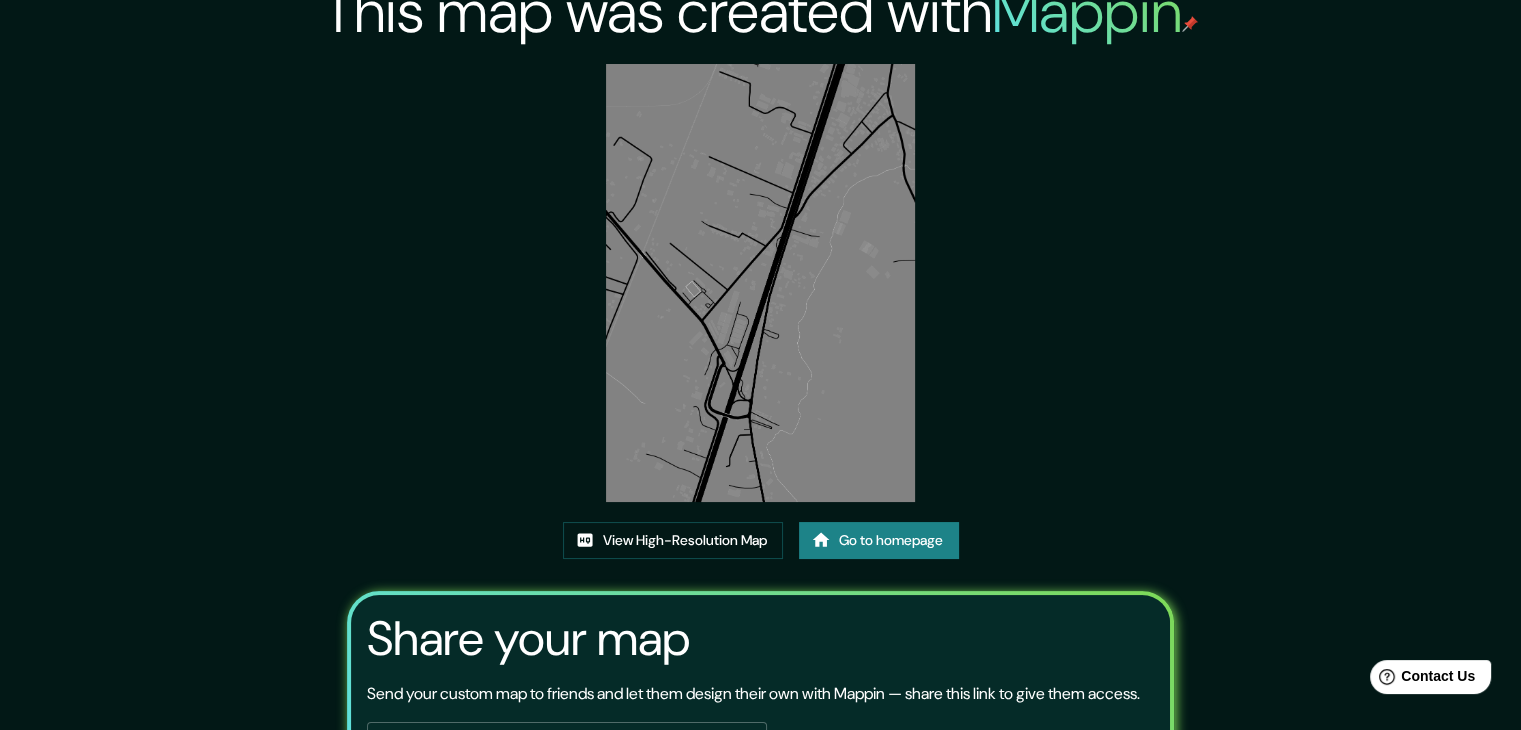 drag, startPoint x: 785, startPoint y: 251, endPoint x: 734, endPoint y: 385, distance: 143.37712 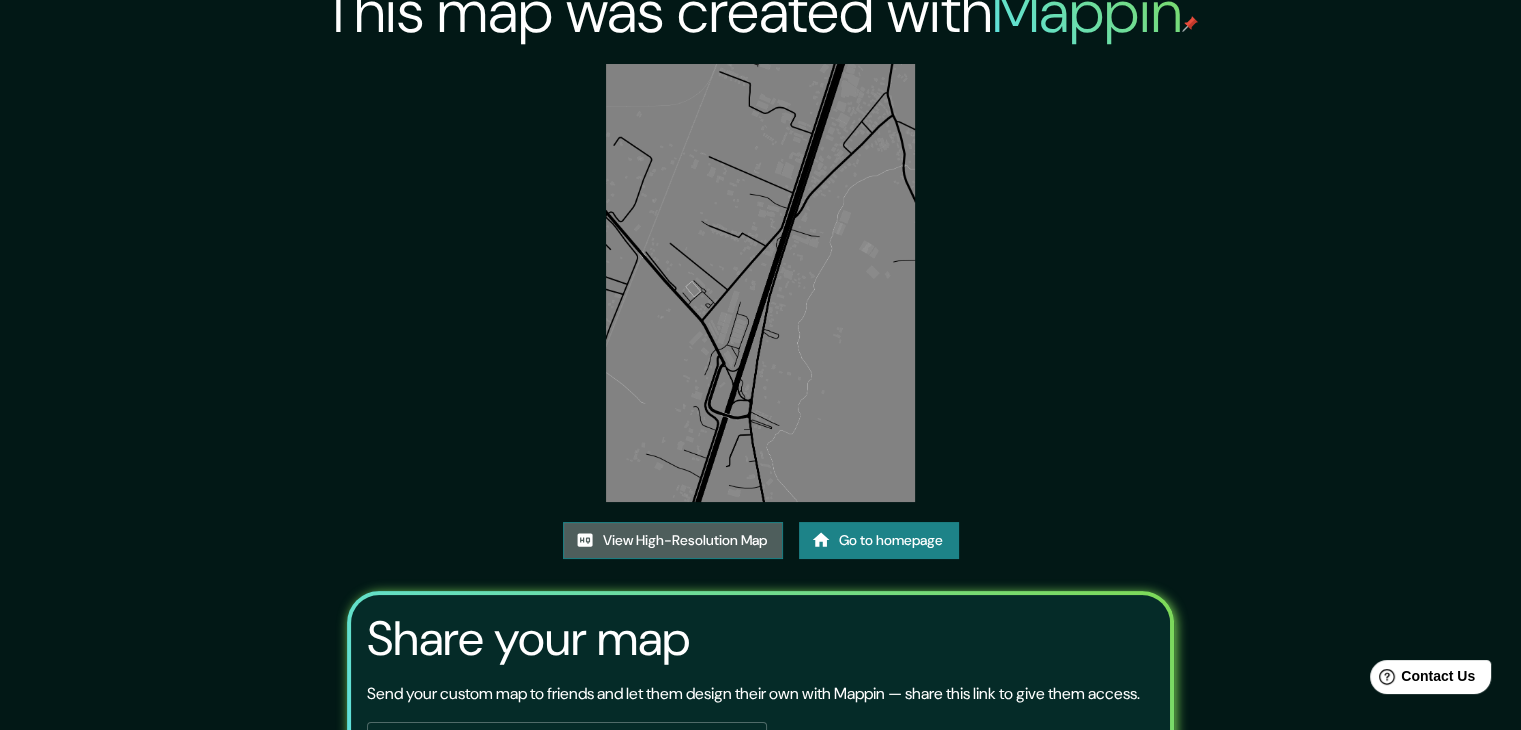 click on "View High-Resolution Map" at bounding box center [673, 540] 